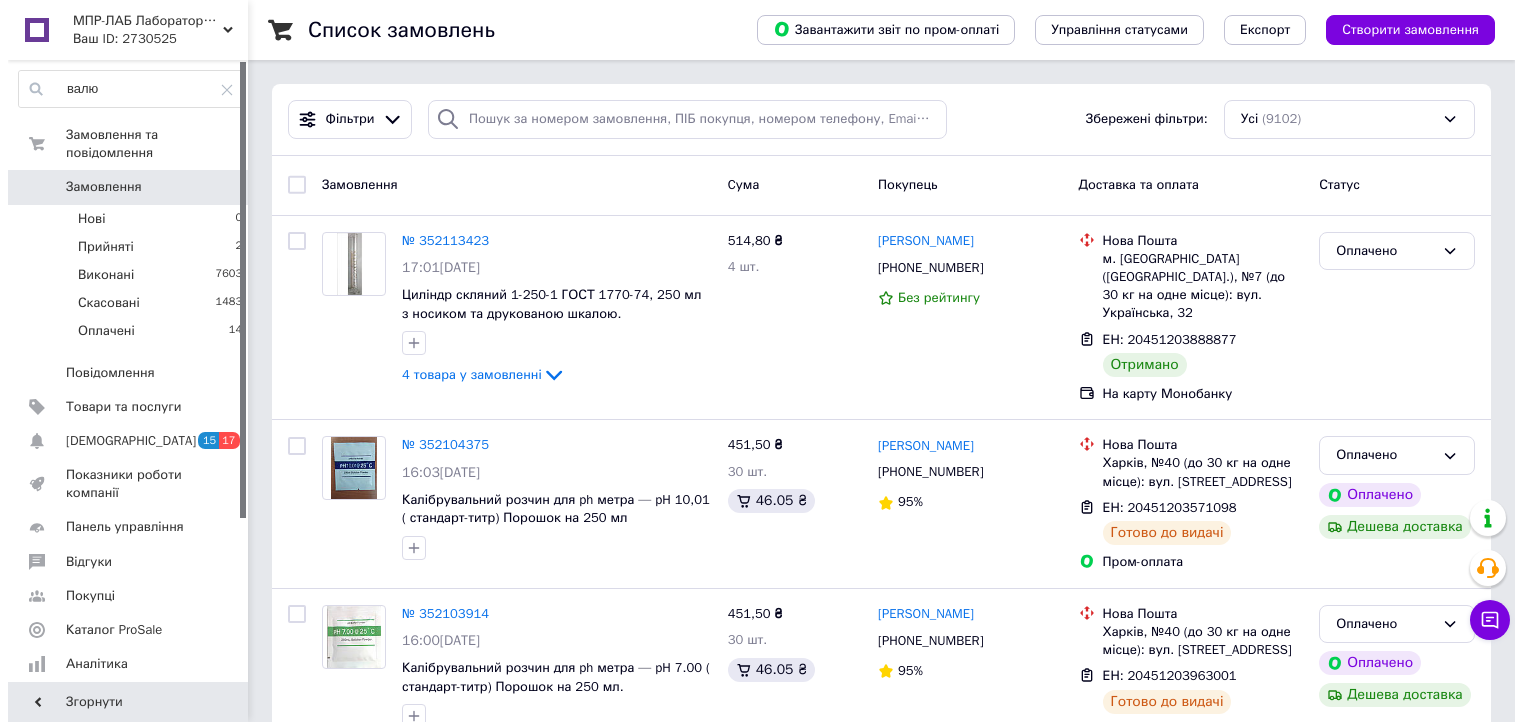 scroll, scrollTop: 0, scrollLeft: 0, axis: both 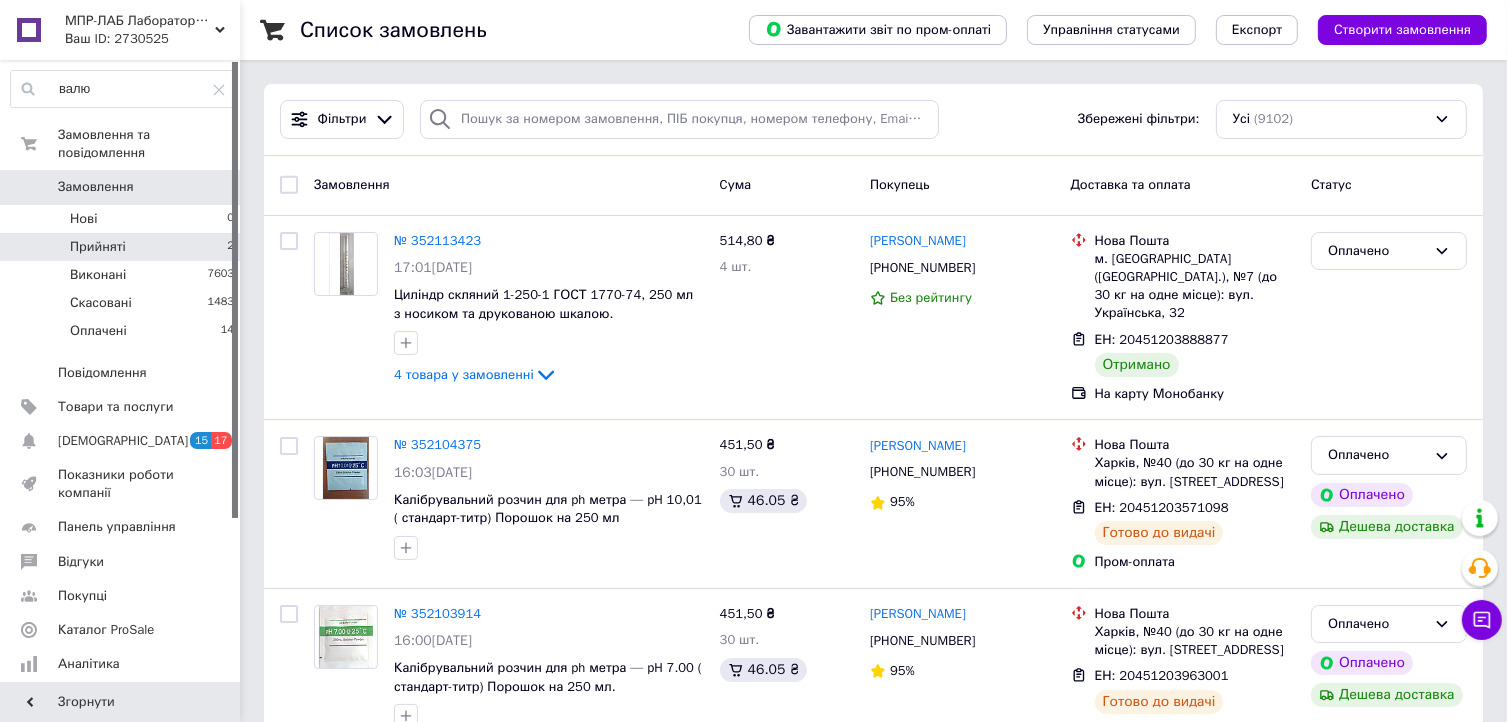 click on "Прийняті" at bounding box center [98, 247] 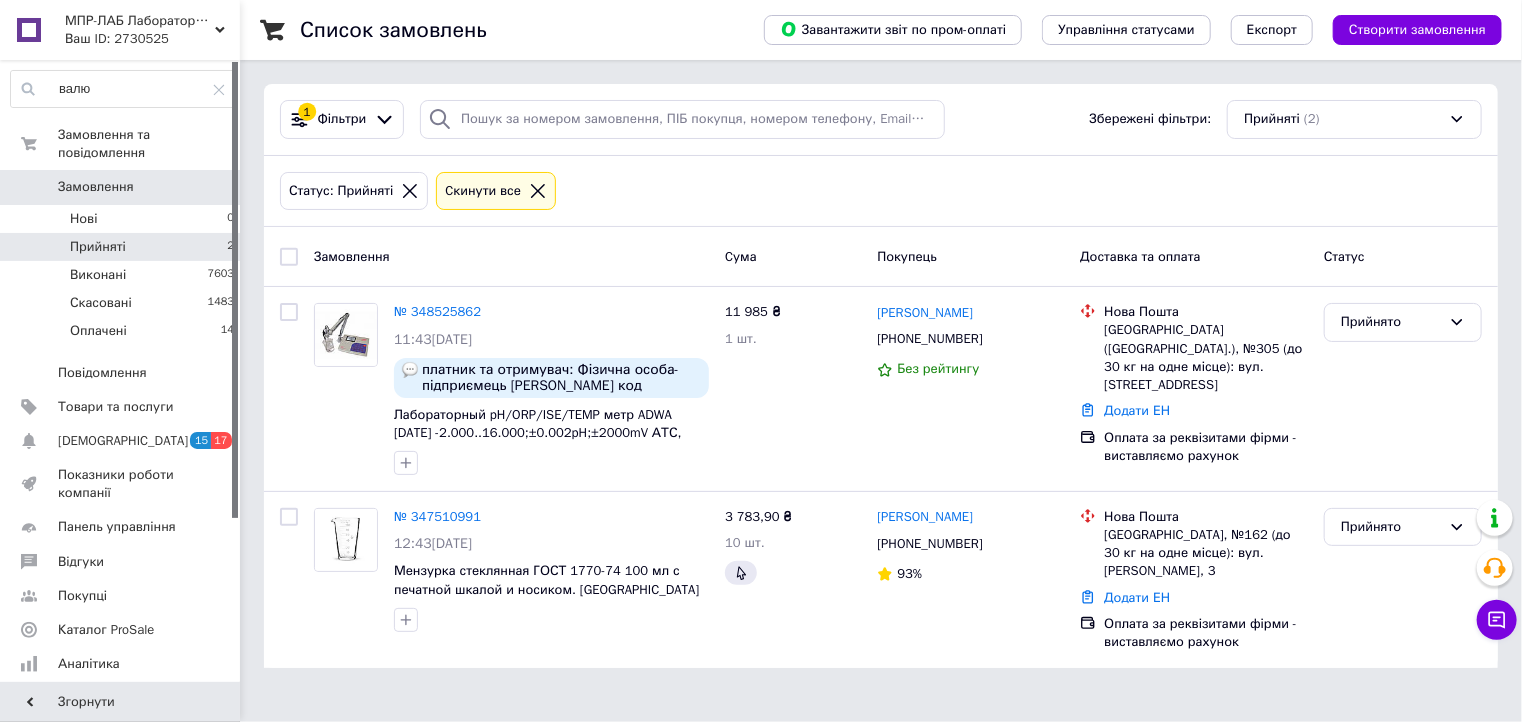 click on "Замовлення" at bounding box center (96, 187) 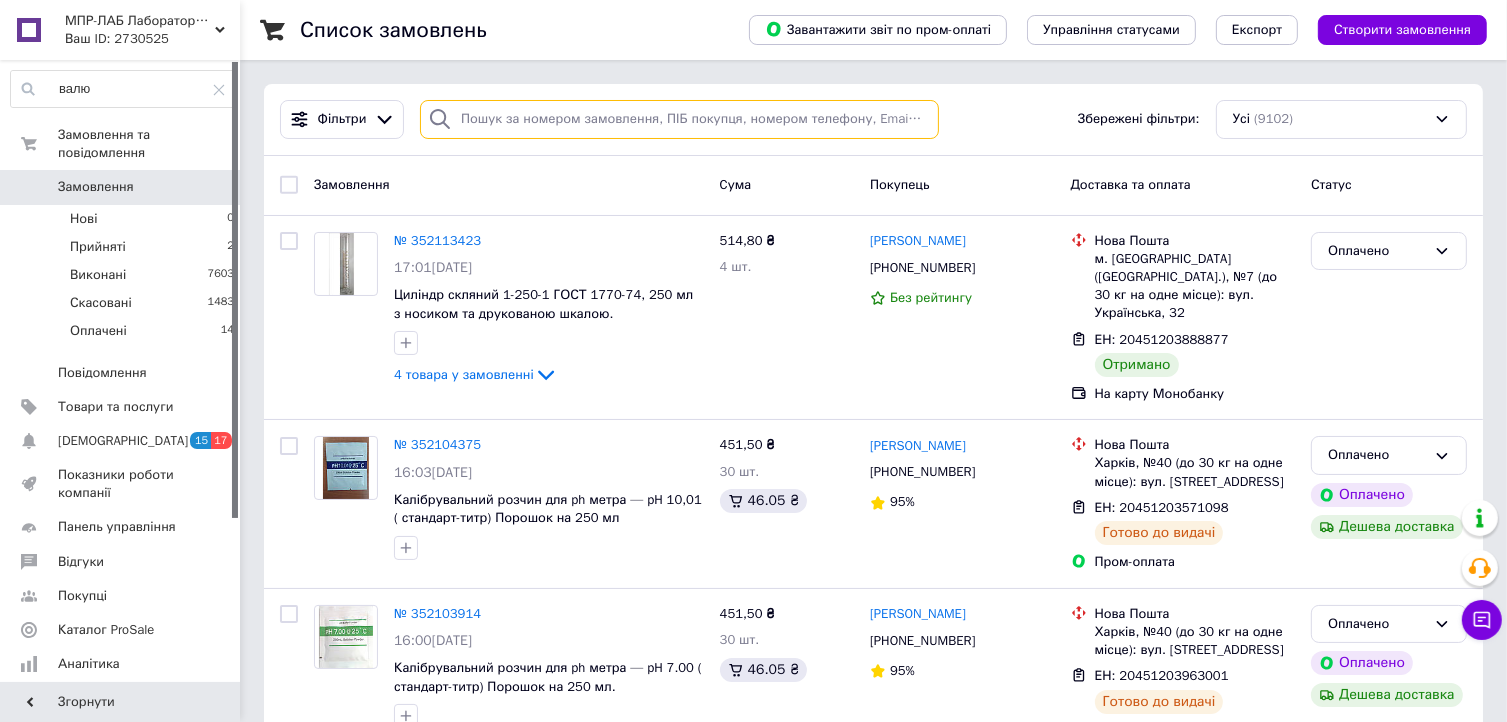 paste on "350583852" 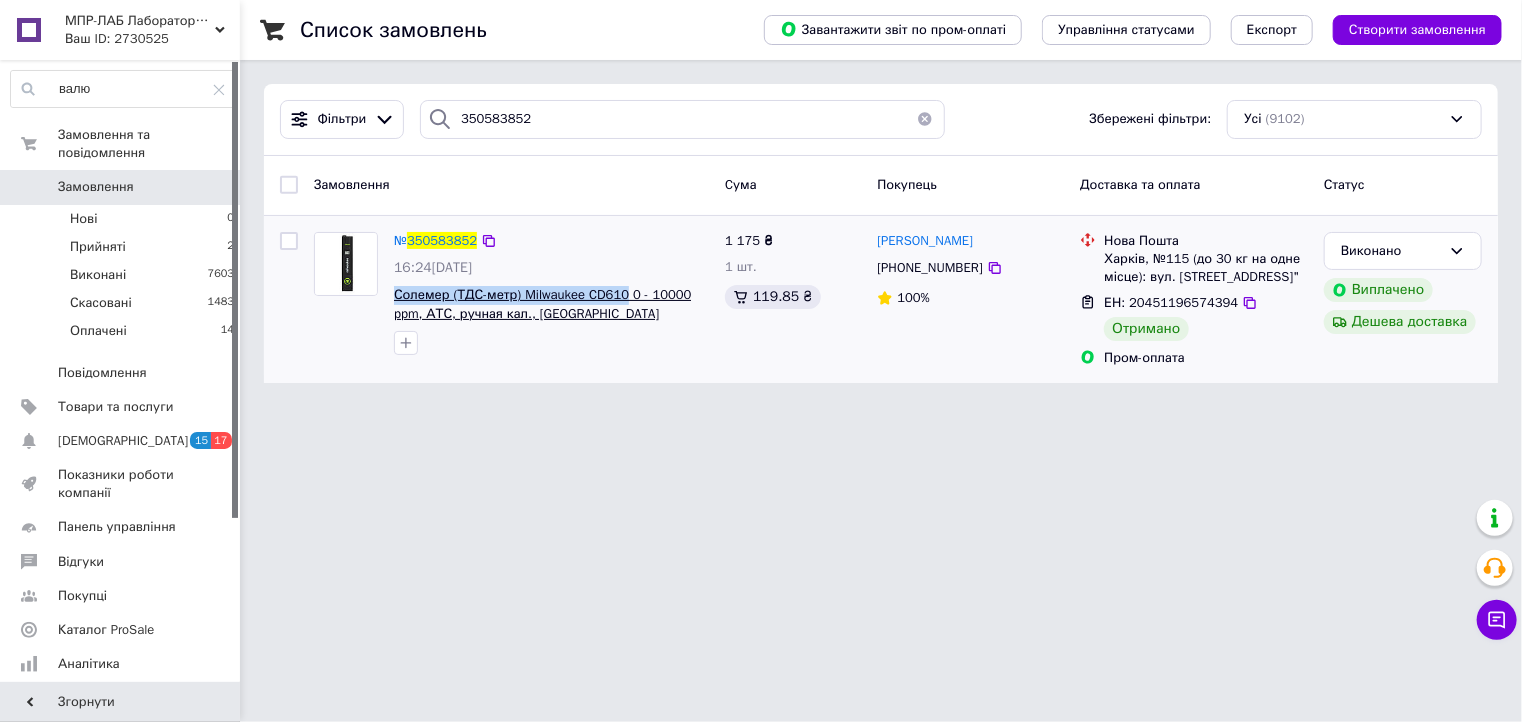 drag, startPoint x: 388, startPoint y: 295, endPoint x: 622, endPoint y: 298, distance: 234.01923 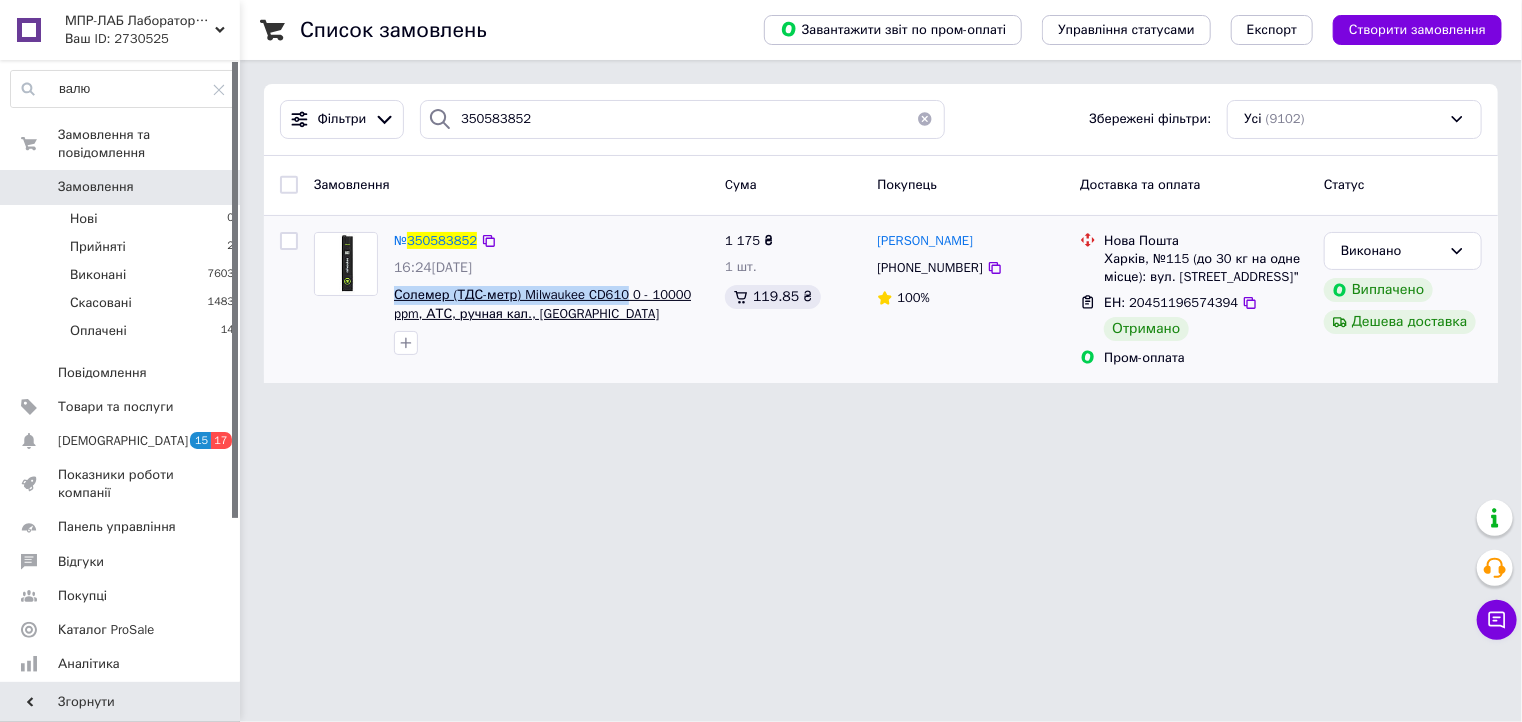 copy on "Солемер (ТДС-метр) Milwaukee CD610" 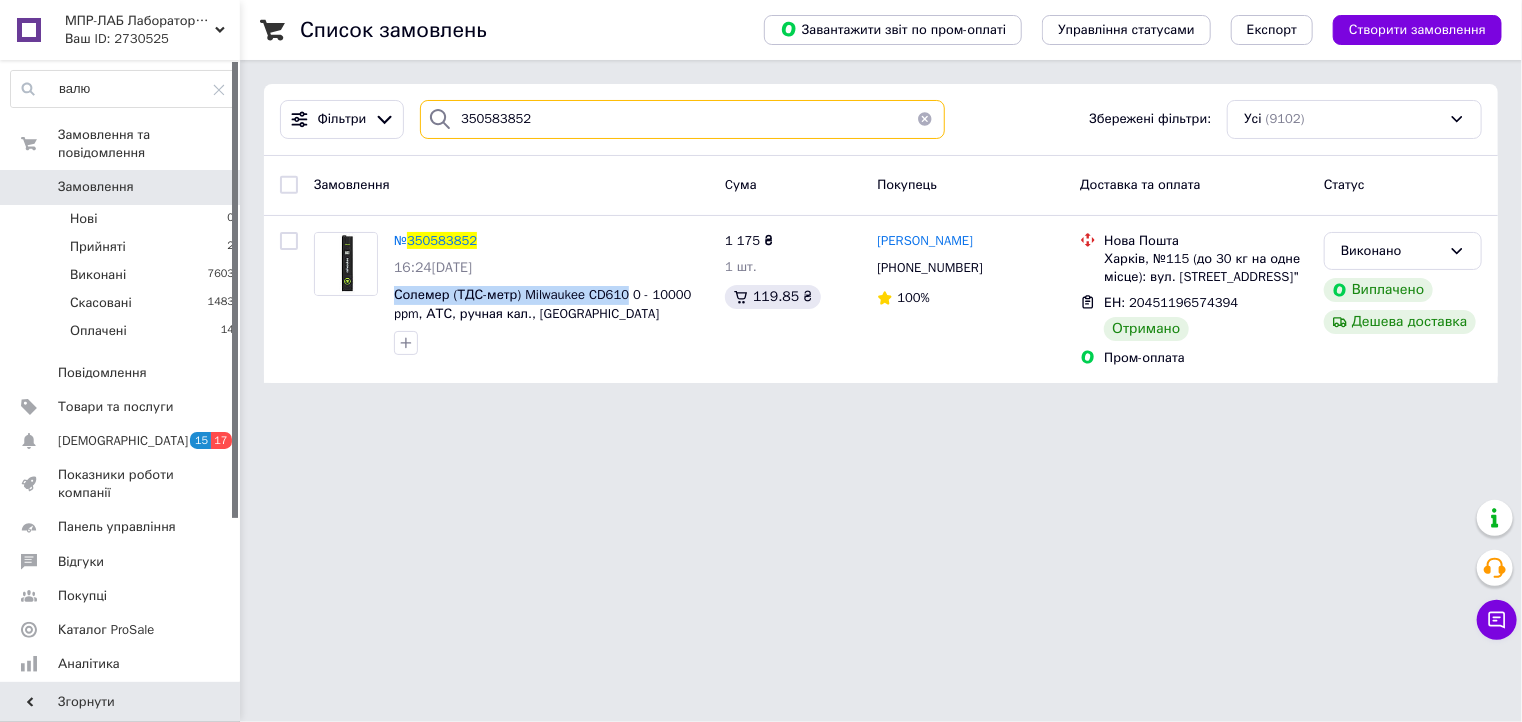 click on "350583852" at bounding box center [682, 119] 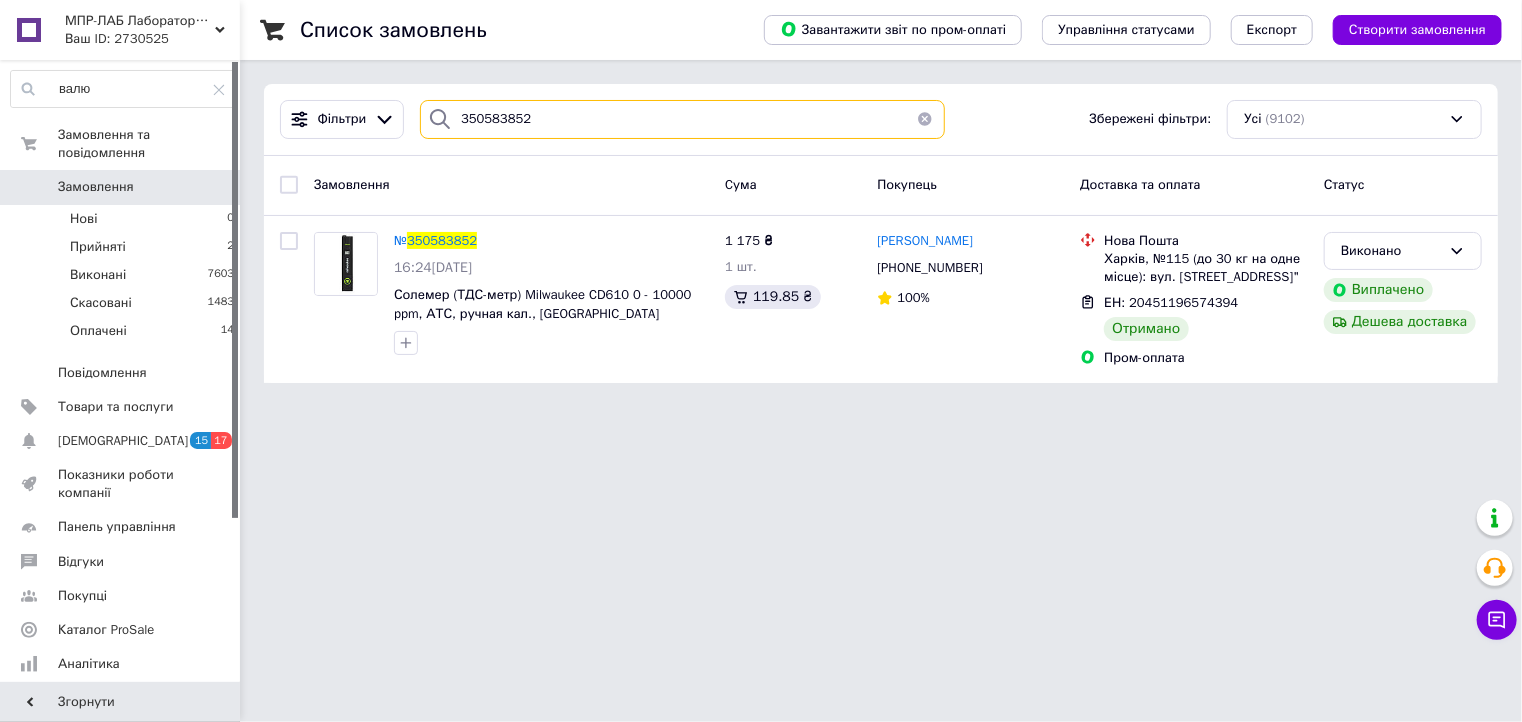 click on "350583852" at bounding box center [682, 119] 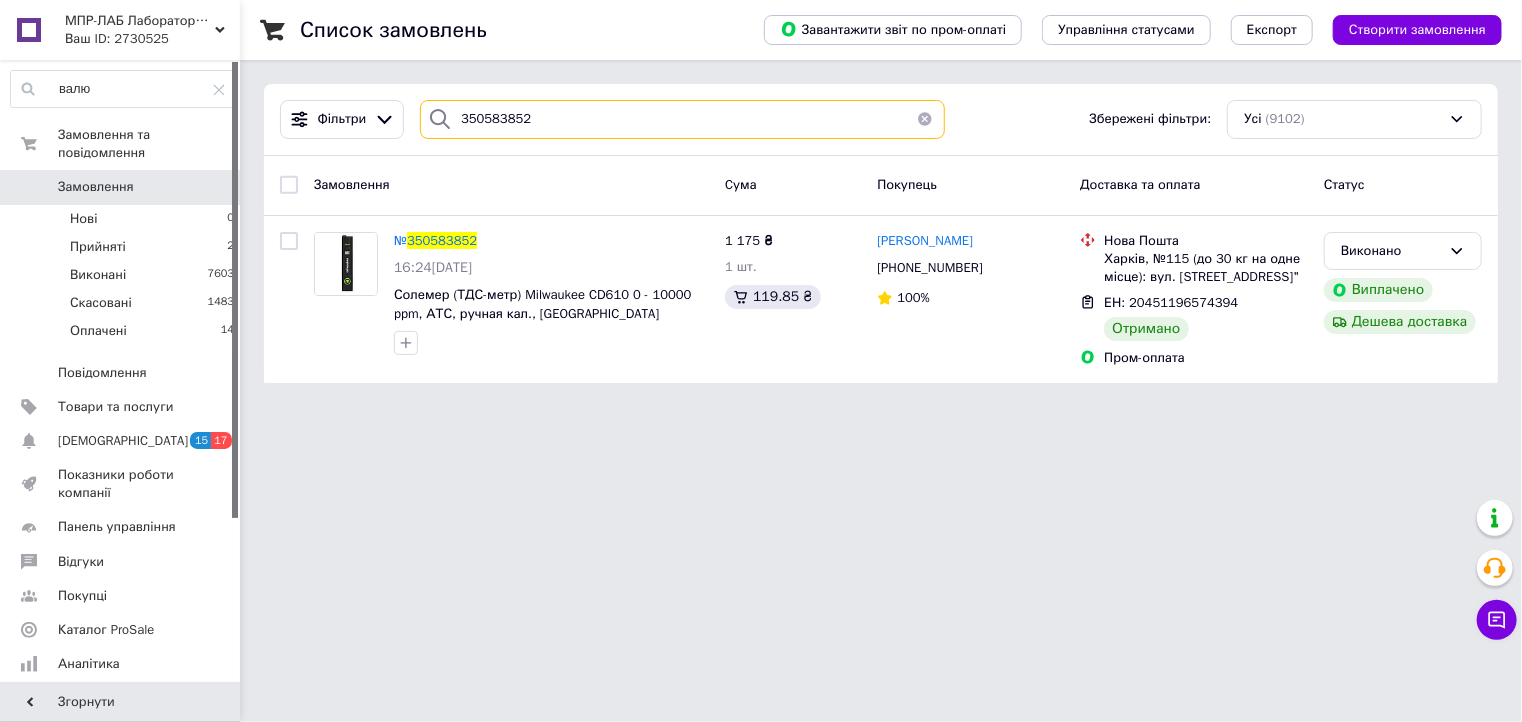 paste on "266299" 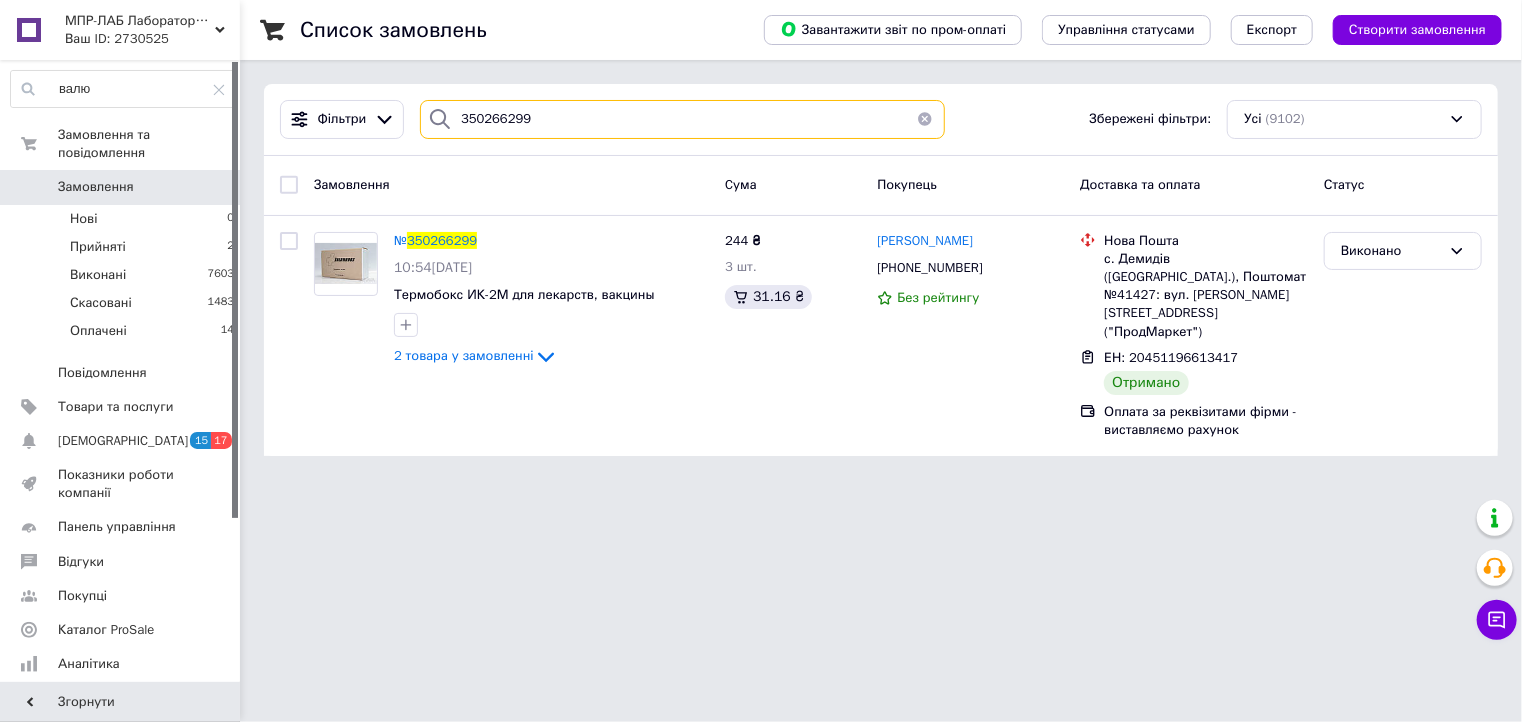 click on "350266299" at bounding box center (682, 119) 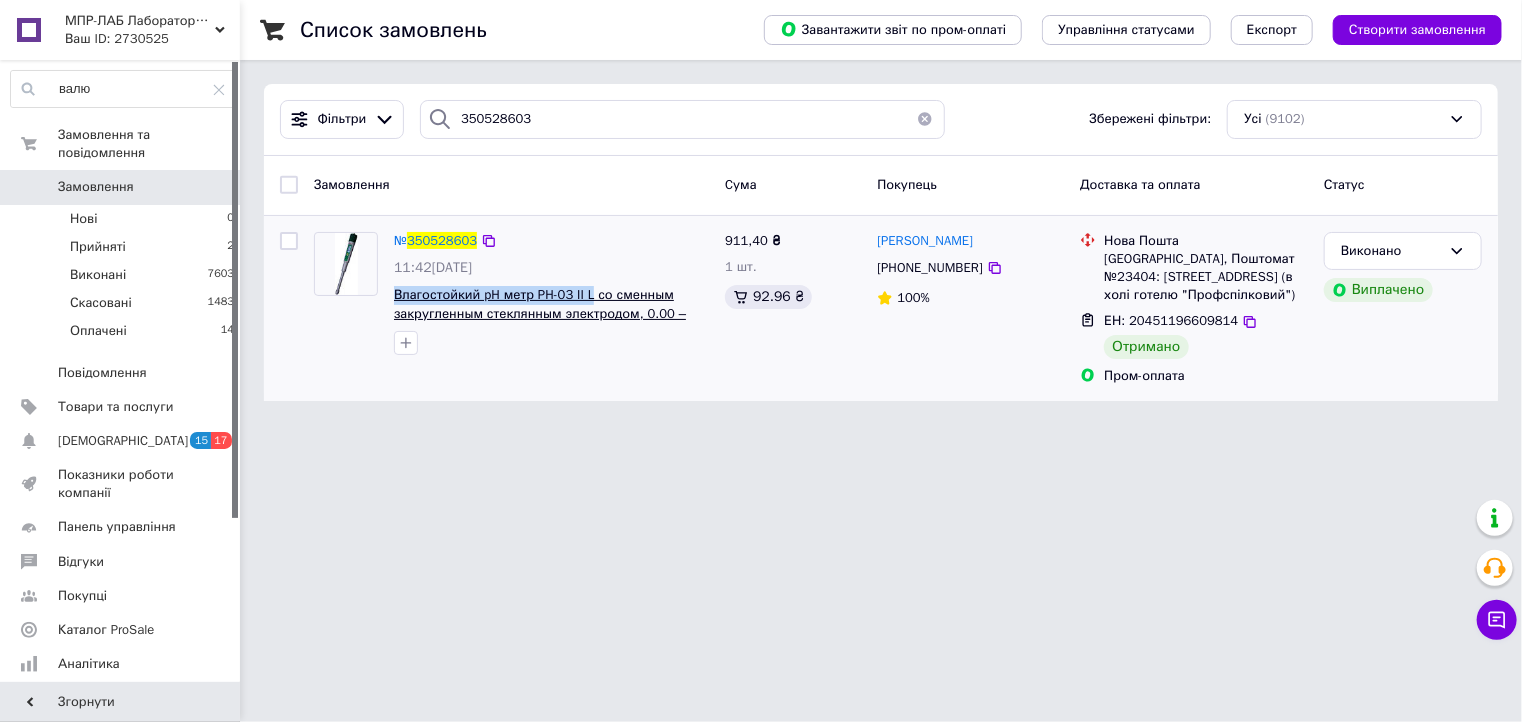 drag, startPoint x: 388, startPoint y: 293, endPoint x: 589, endPoint y: 297, distance: 201.0398 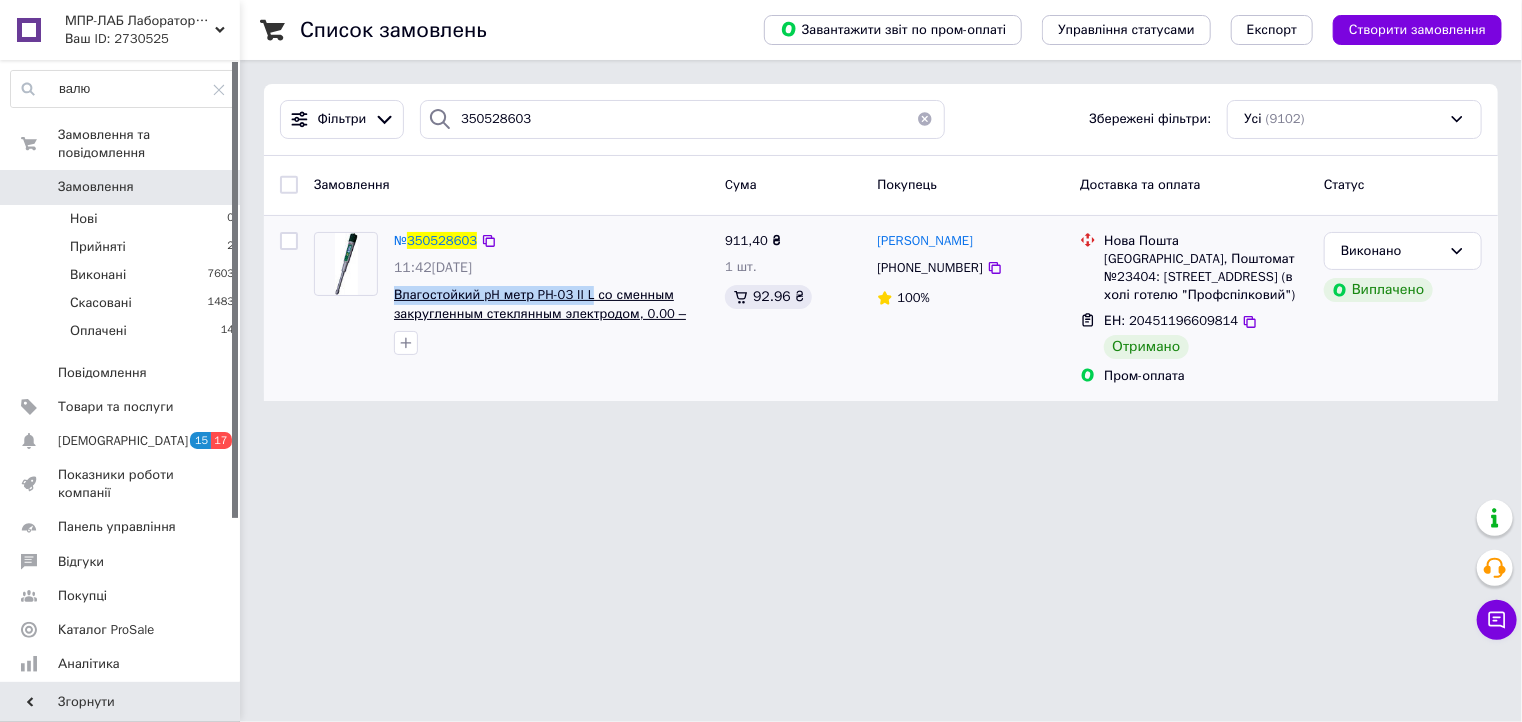 copy on "Влагостойкий pH метр PH-03 II L" 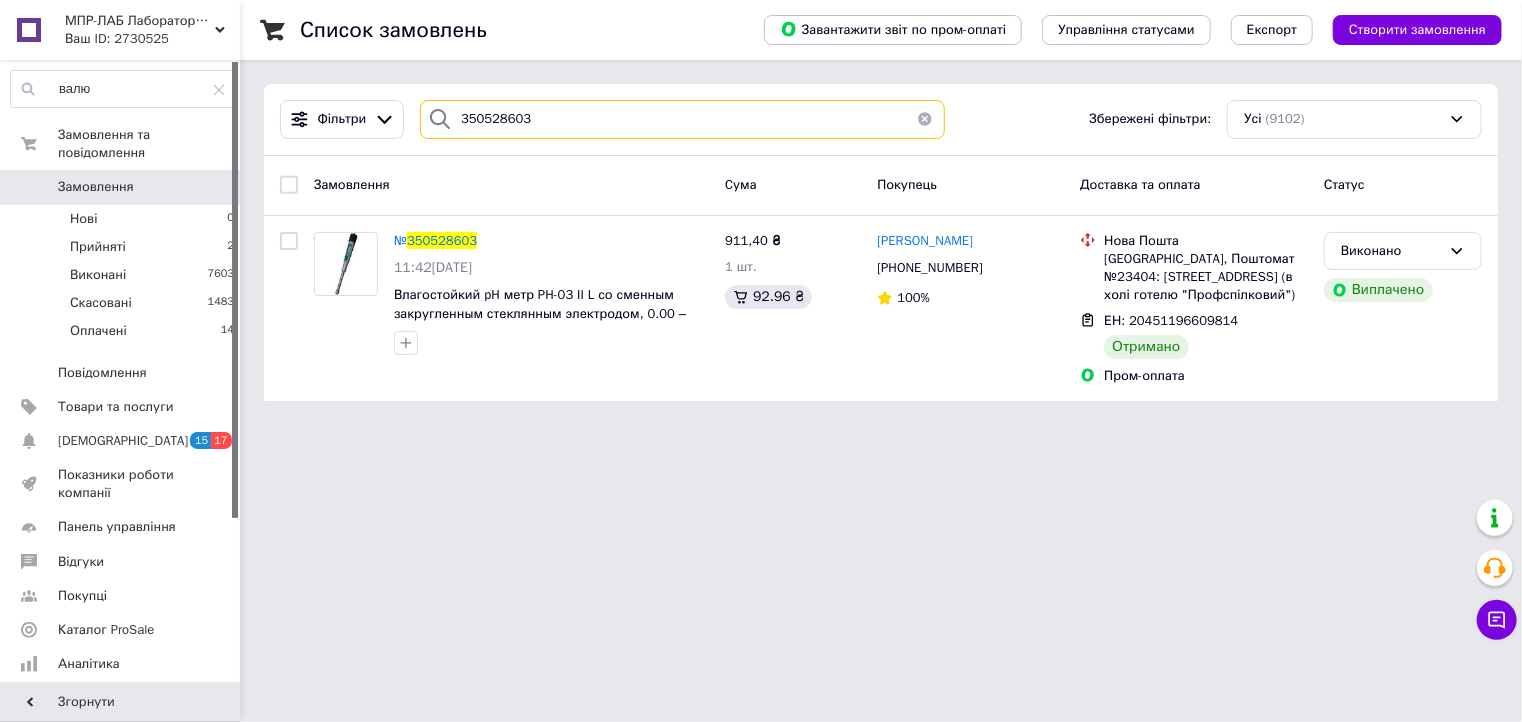 click on "350528603" at bounding box center [682, 119] 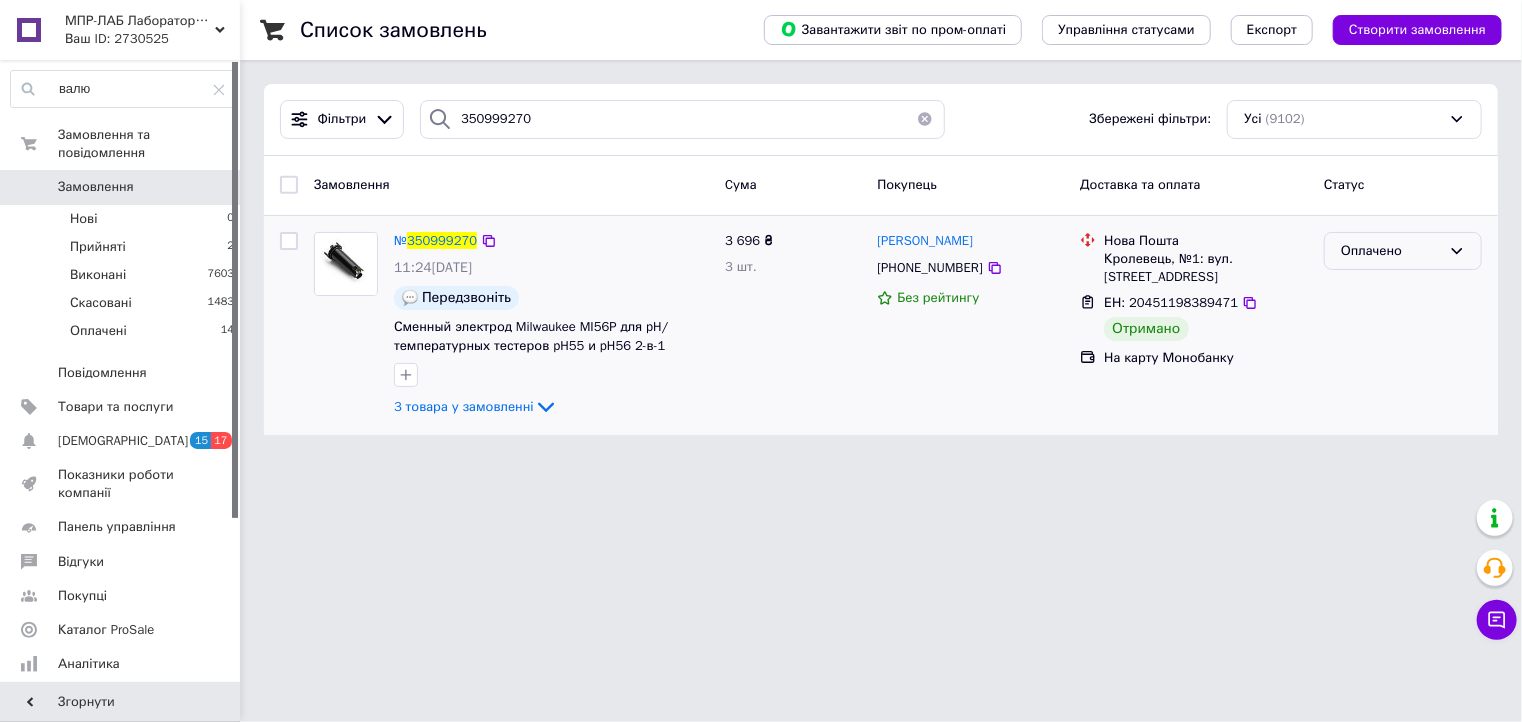 click on "Оплачено" at bounding box center (1391, 251) 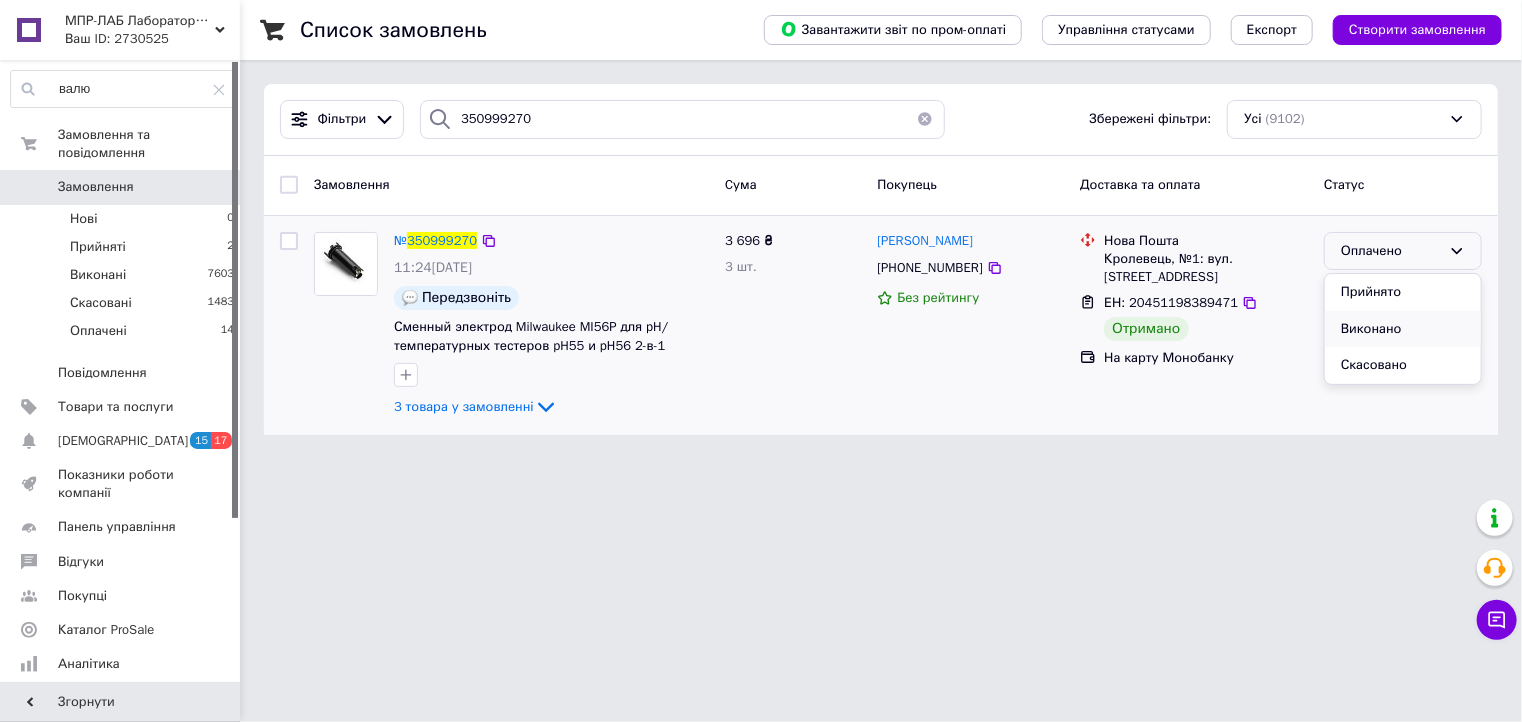 click on "Виконано" at bounding box center [1403, 329] 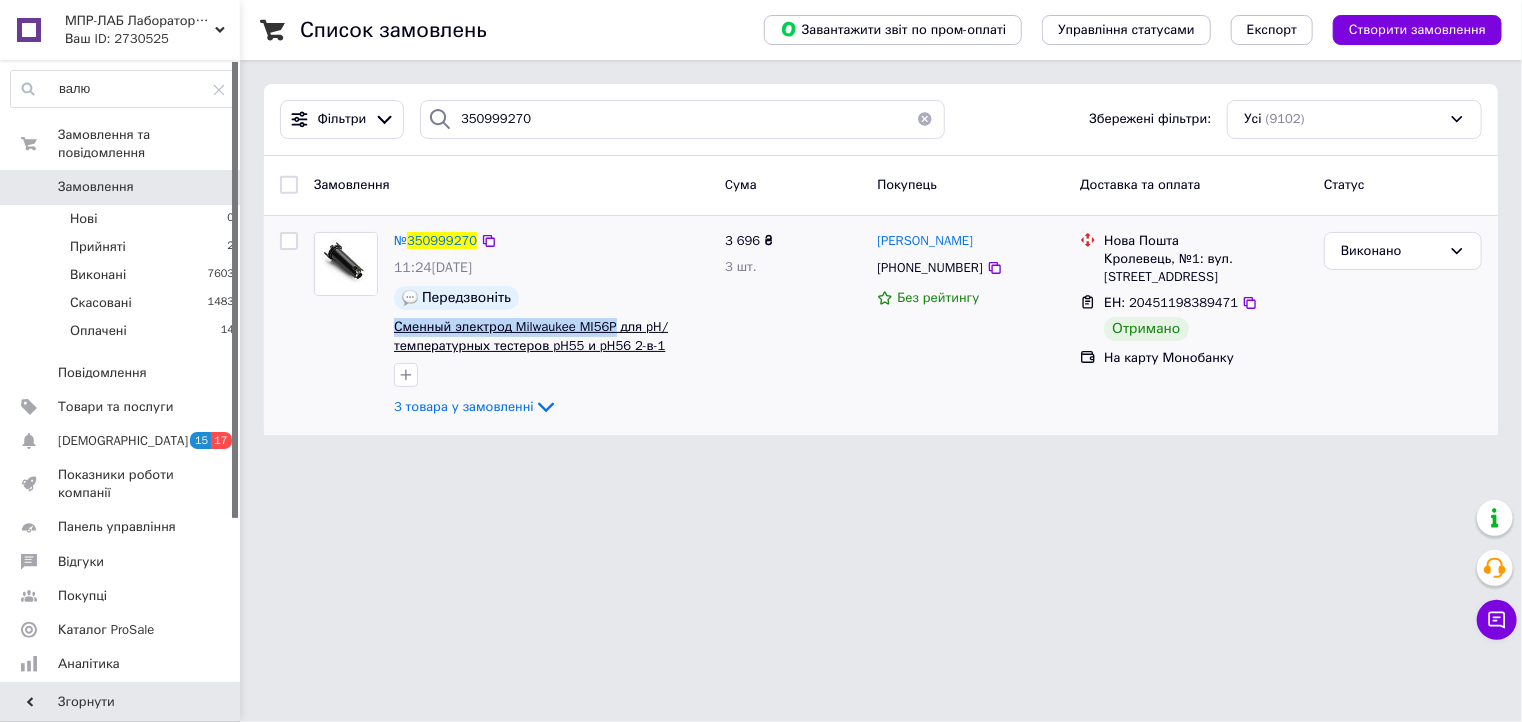 drag, startPoint x: 392, startPoint y: 325, endPoint x: 576, endPoint y: 322, distance: 184.02446 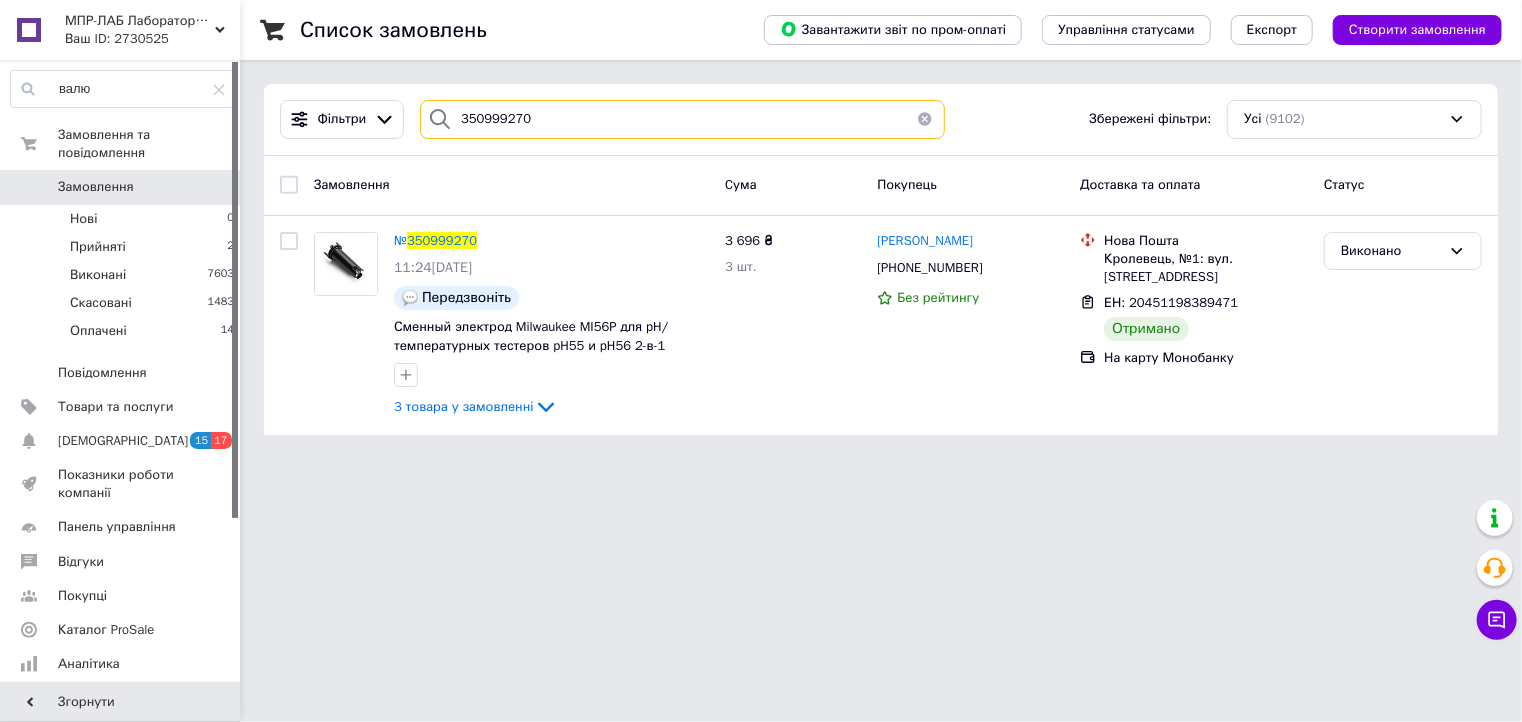 click on "350999270" at bounding box center [682, 119] 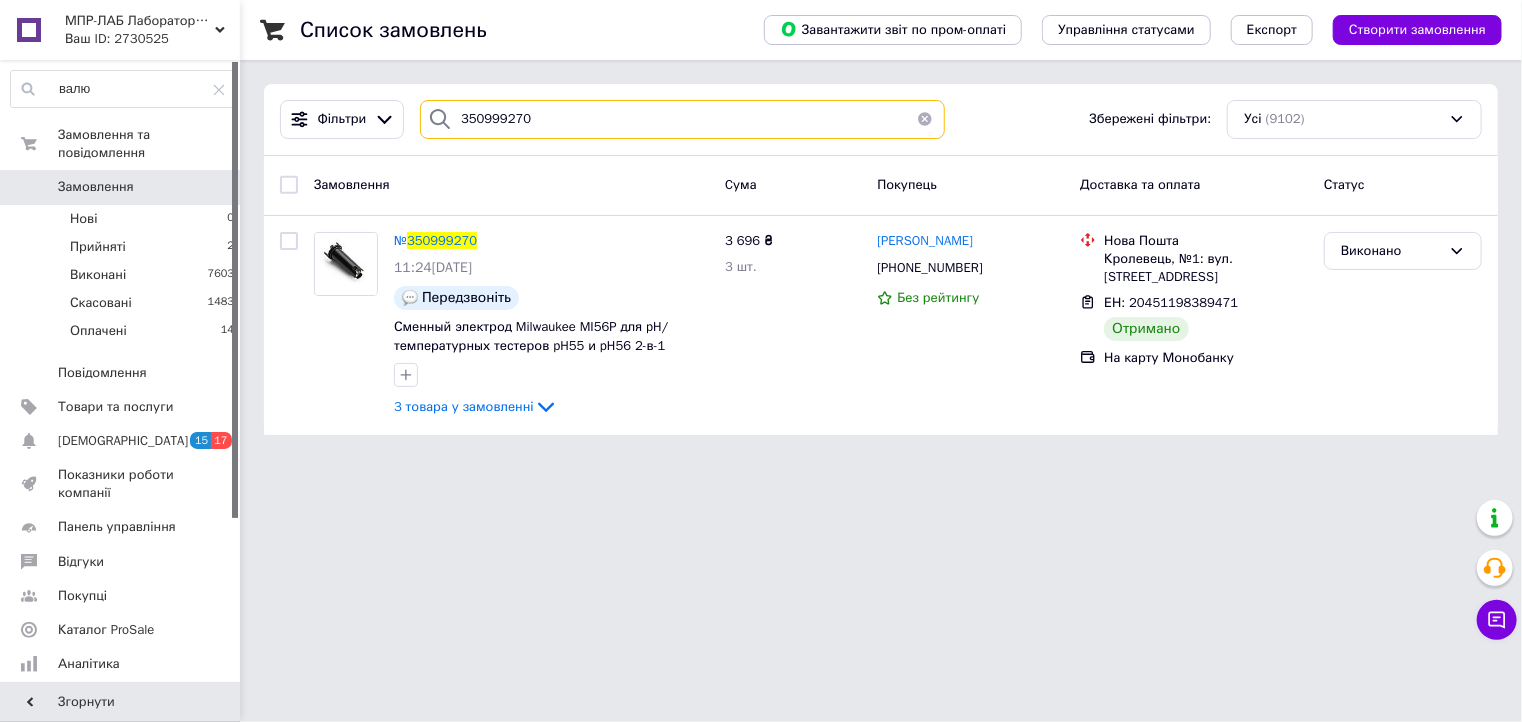 paste on "878004" 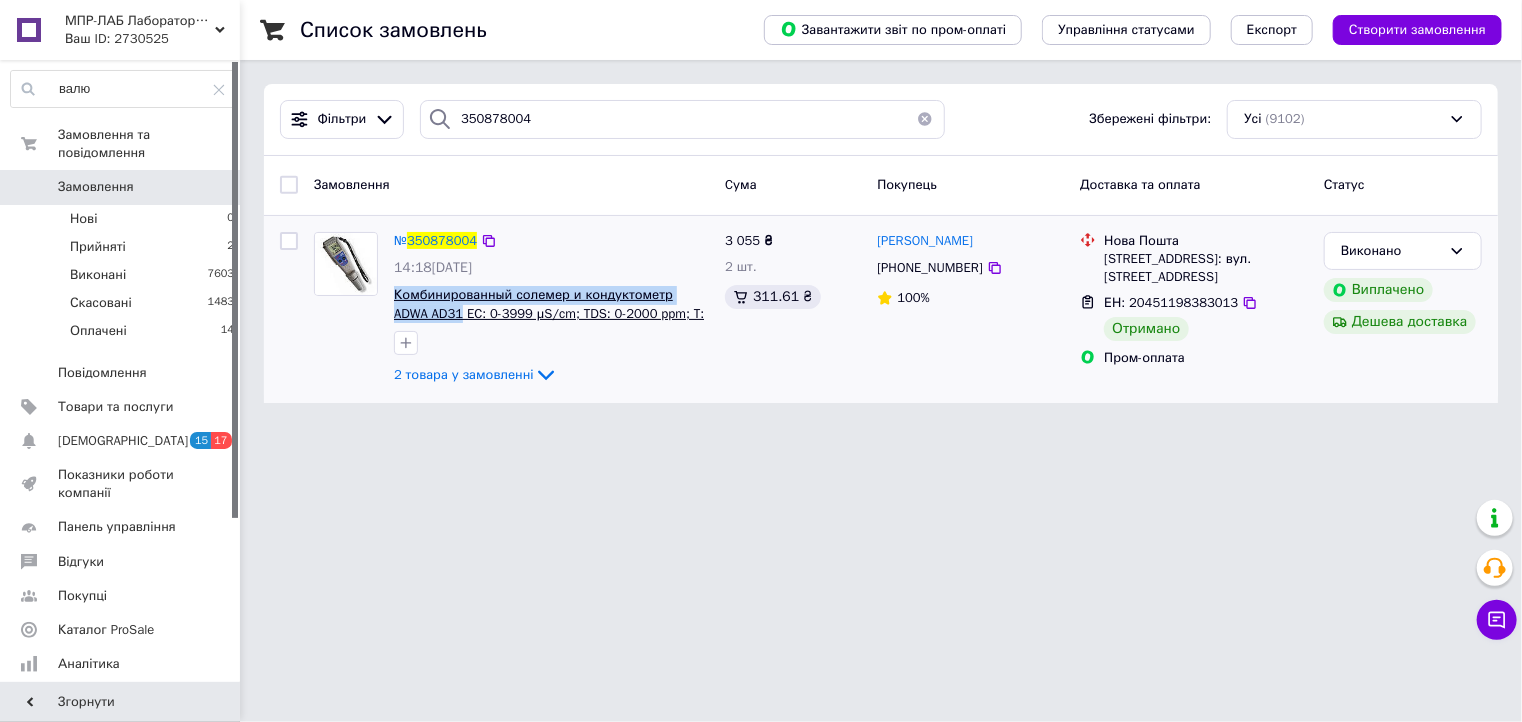 drag, startPoint x: 389, startPoint y: 293, endPoint x: 423, endPoint y: 316, distance: 41.04875 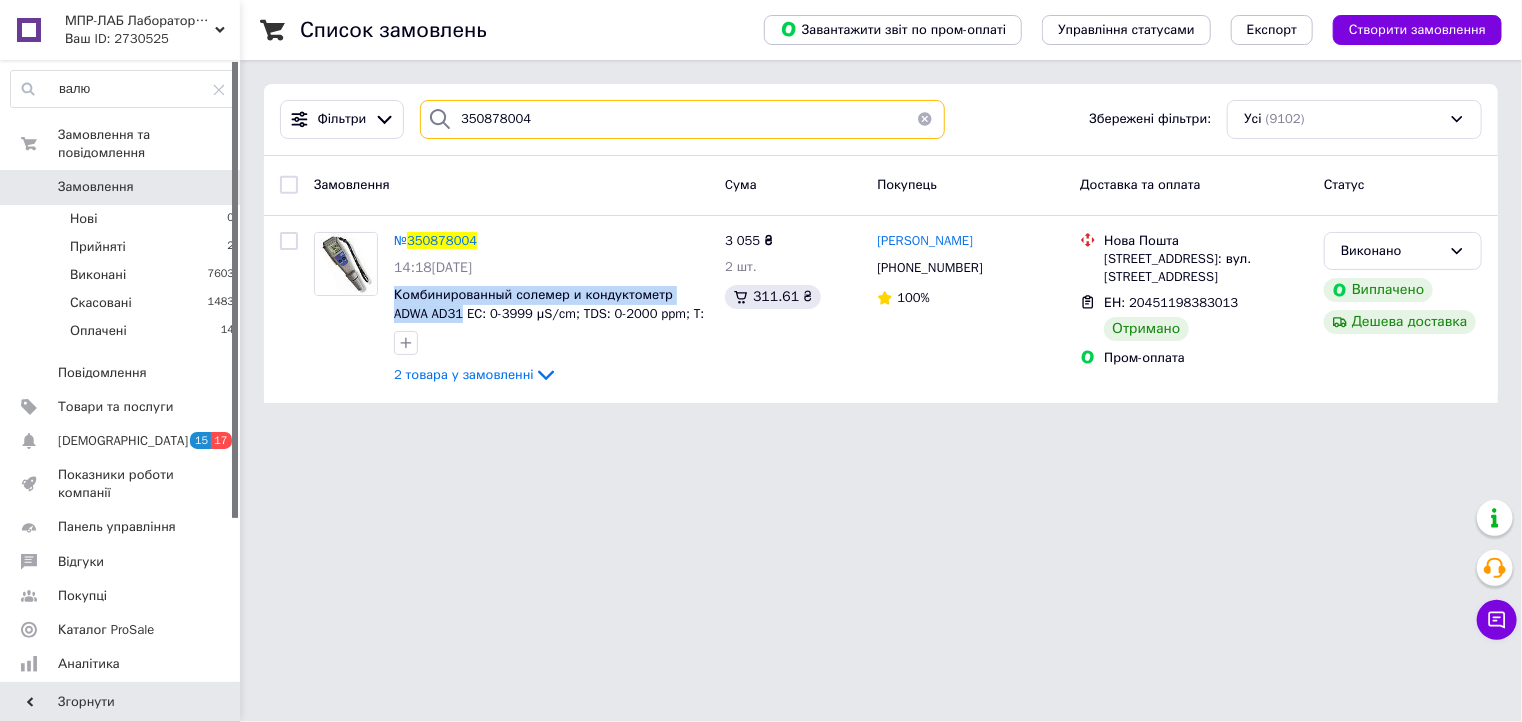 click on "350878004" at bounding box center [682, 119] 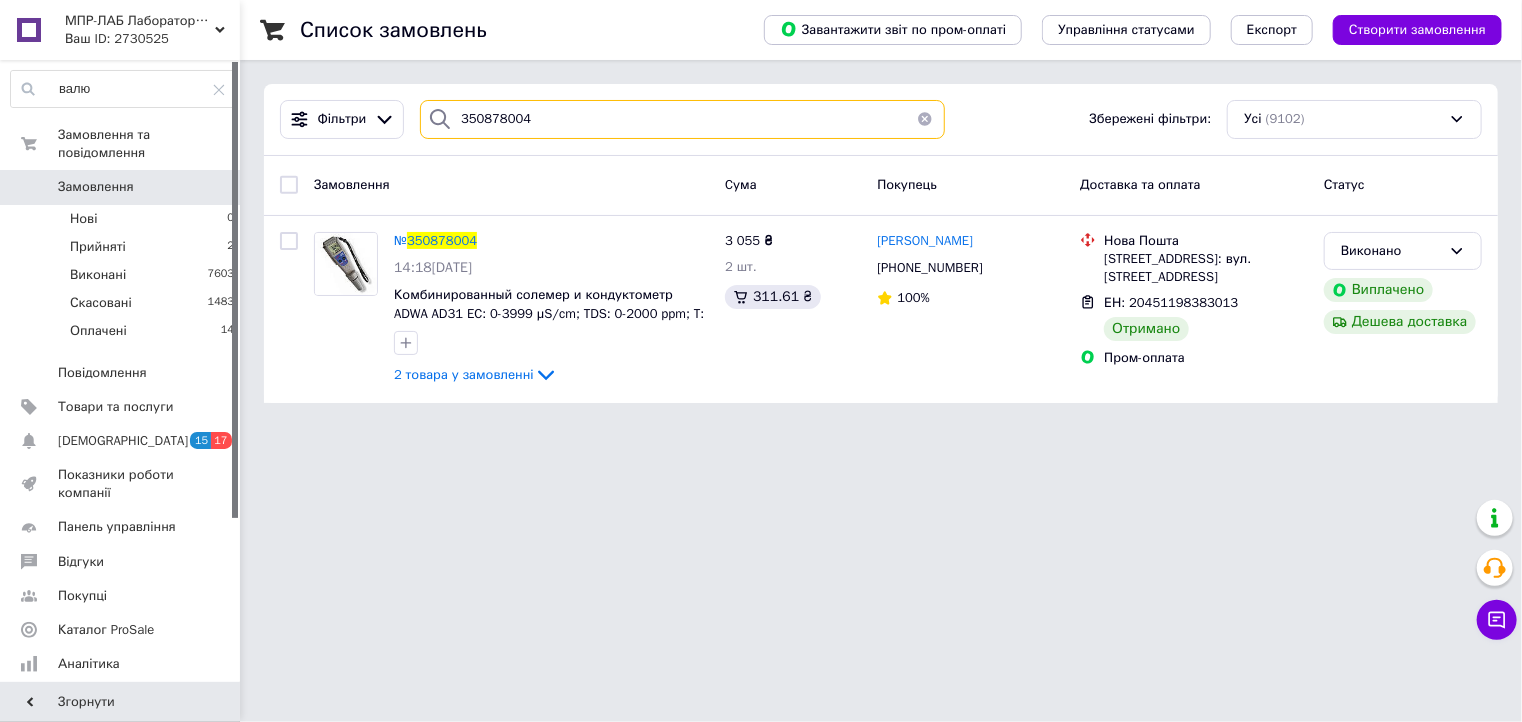 click on "350878004" at bounding box center (682, 119) 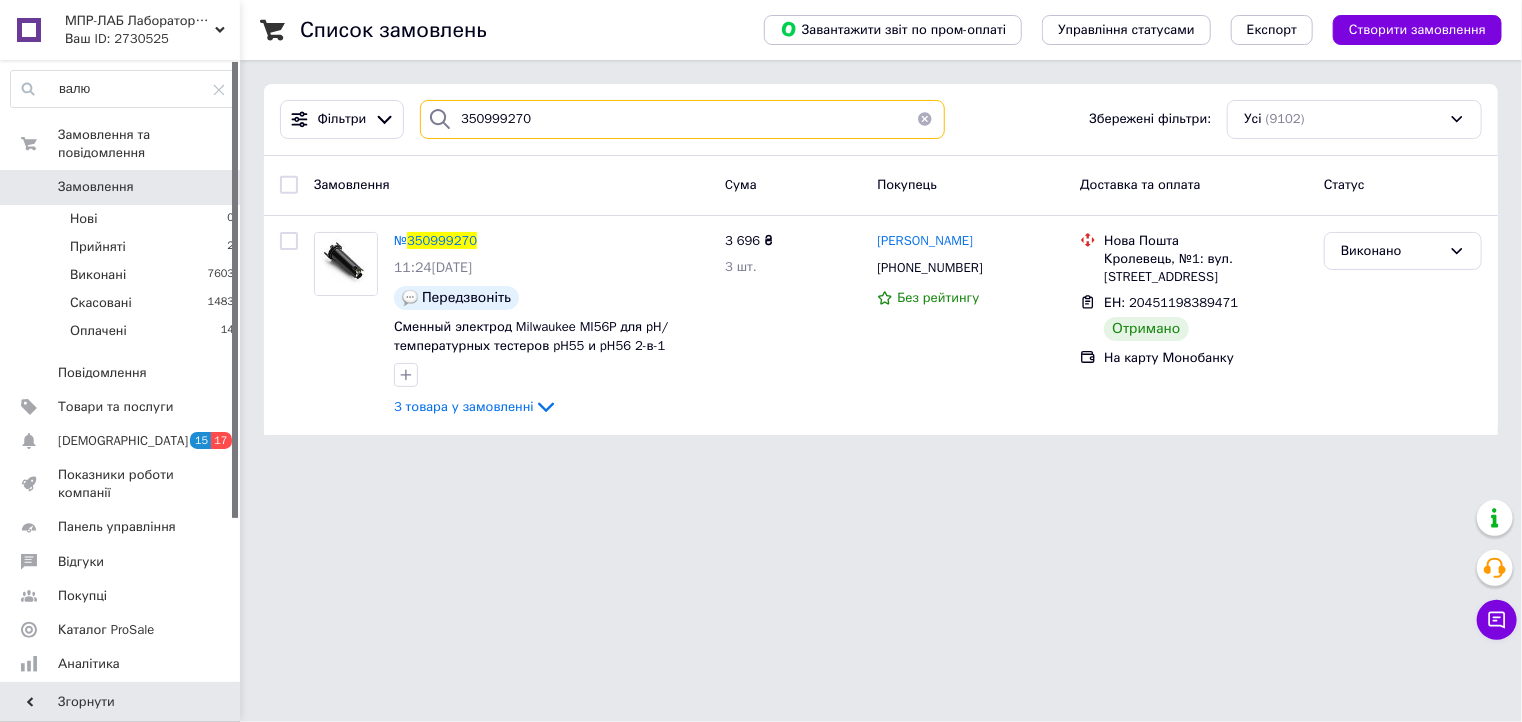 click on "350999270" at bounding box center (682, 119) 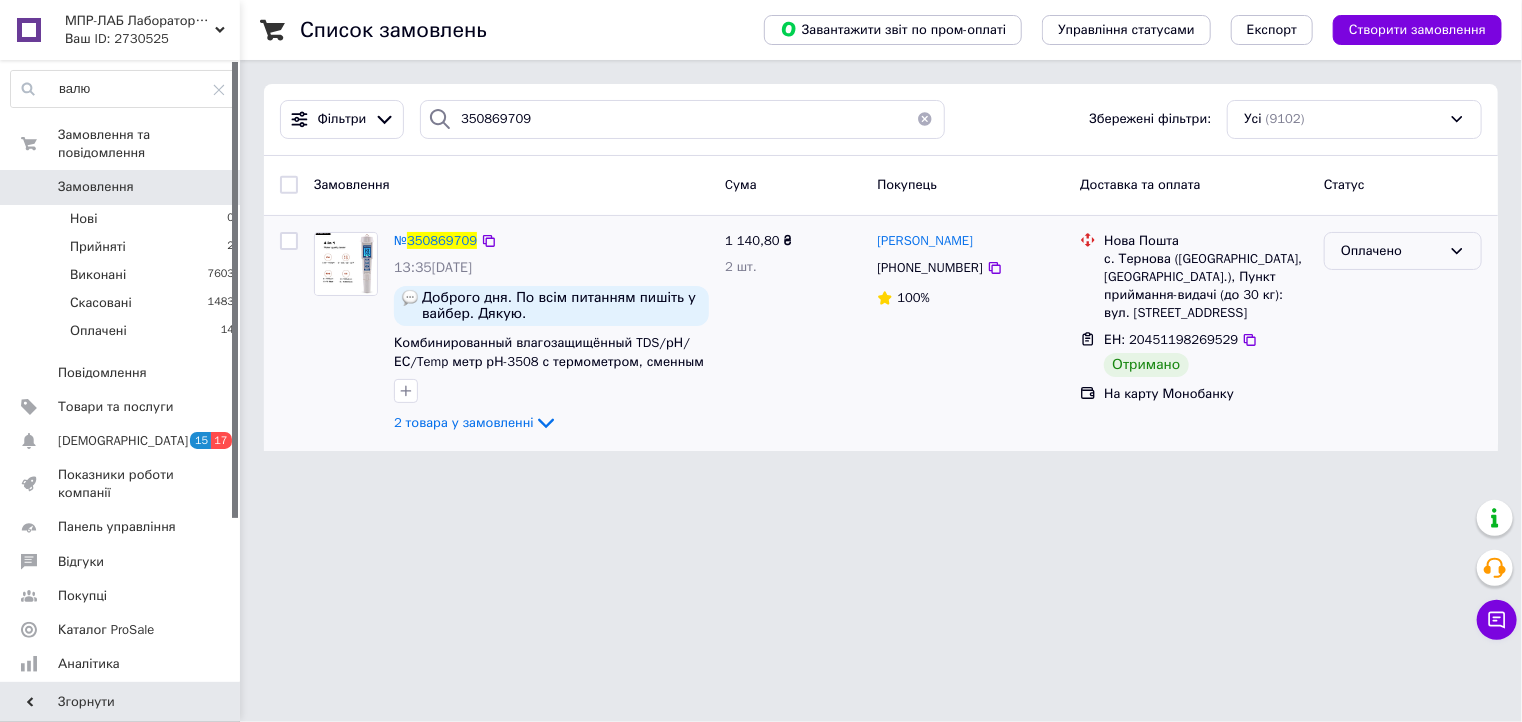 click on "Оплачено" at bounding box center [1403, 251] 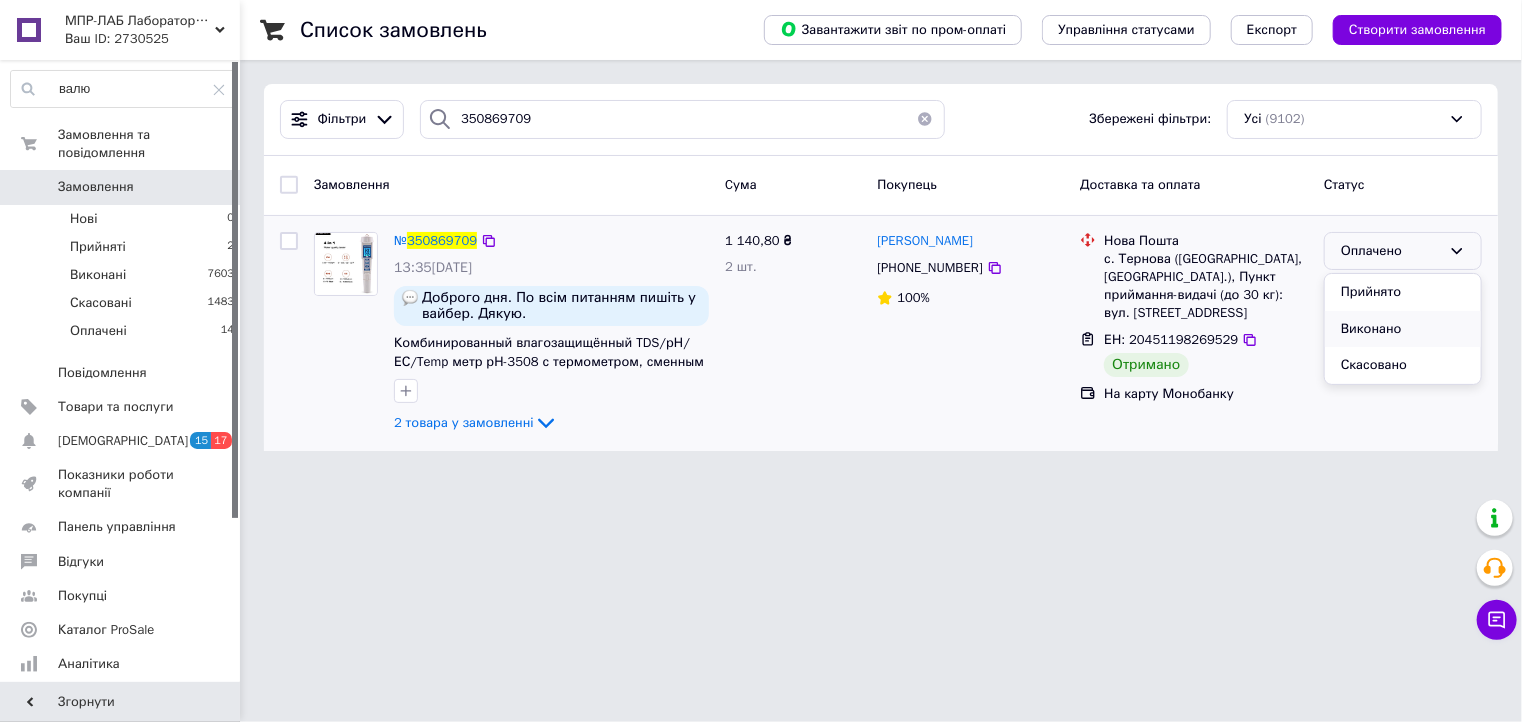 click on "Виконано" at bounding box center (1403, 329) 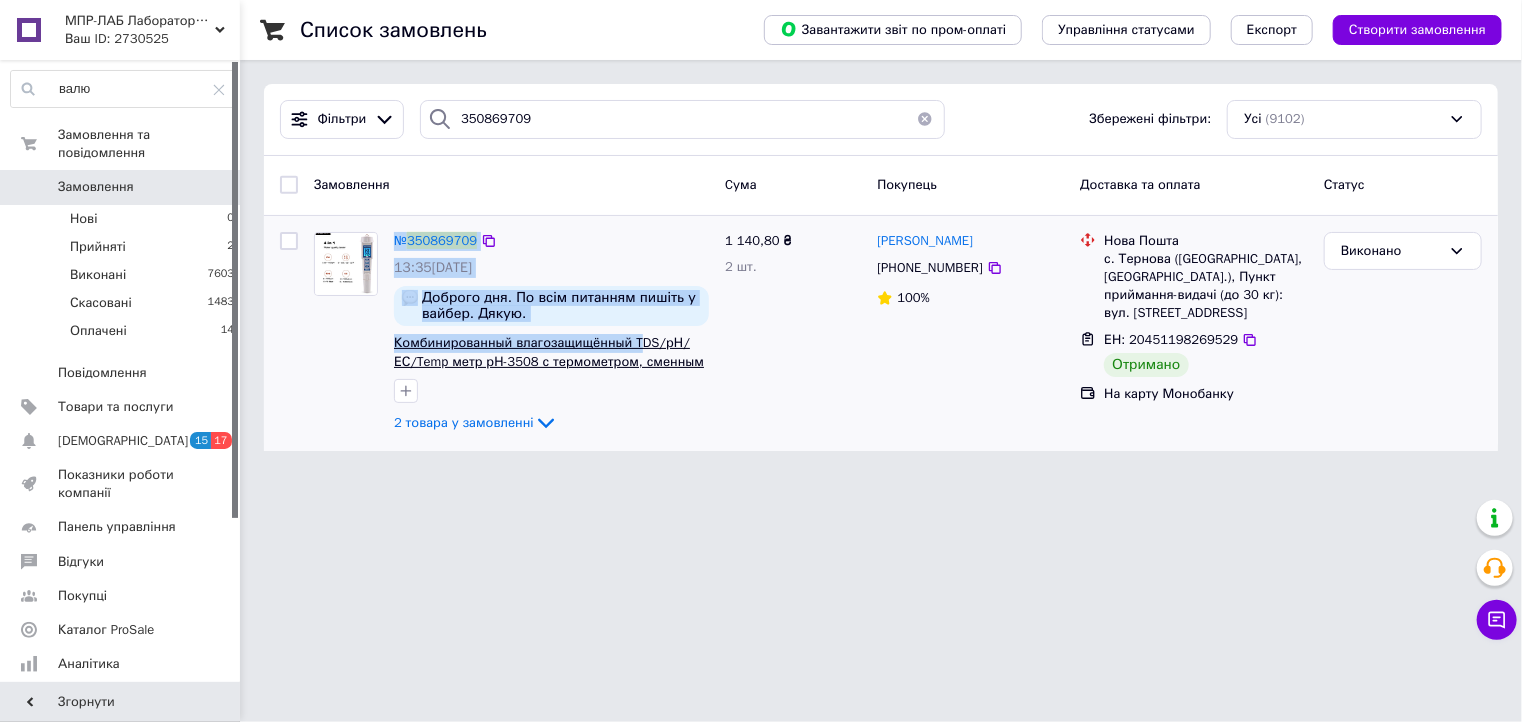 drag, startPoint x: 386, startPoint y: 340, endPoint x: 638, endPoint y: 347, distance: 252.0972 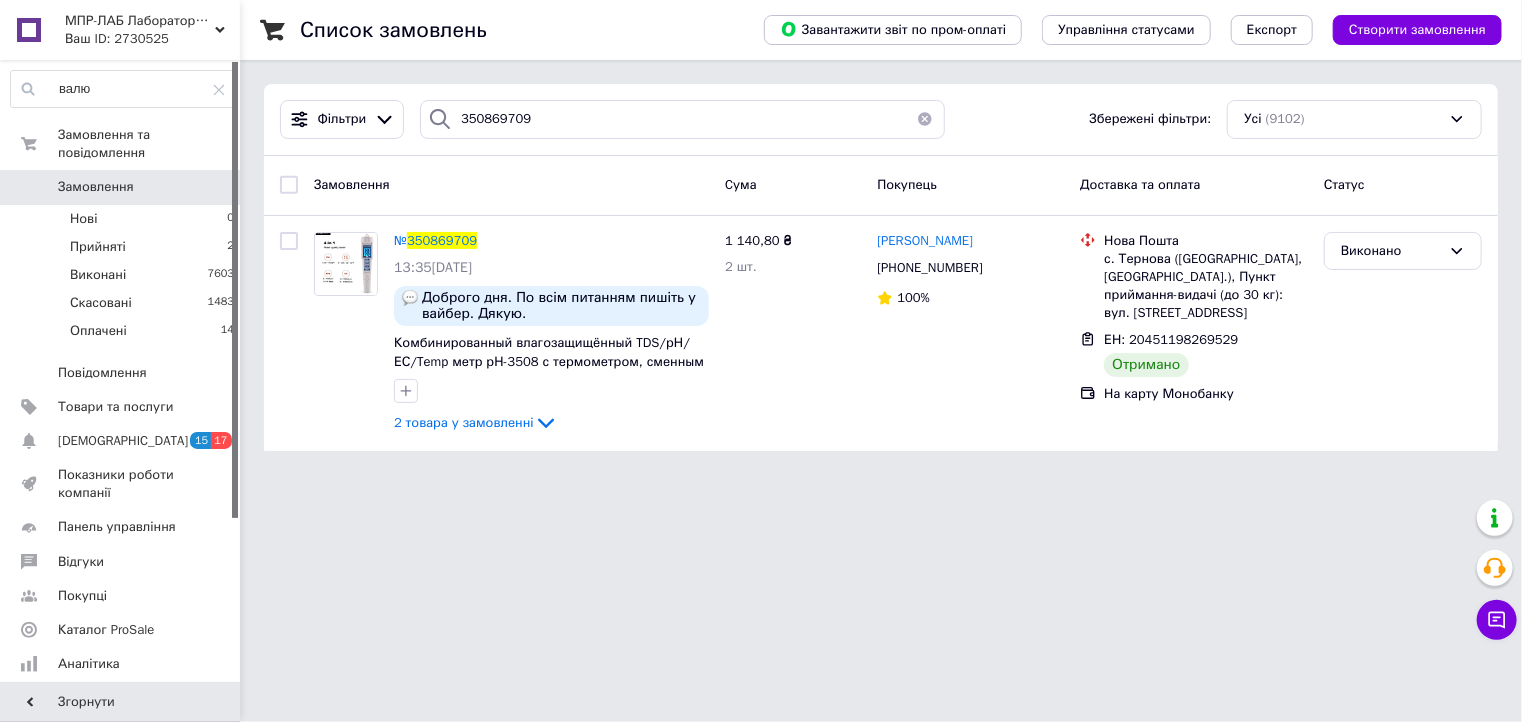 drag, startPoint x: 756, startPoint y: 477, endPoint x: 747, endPoint y: 469, distance: 12.0415945 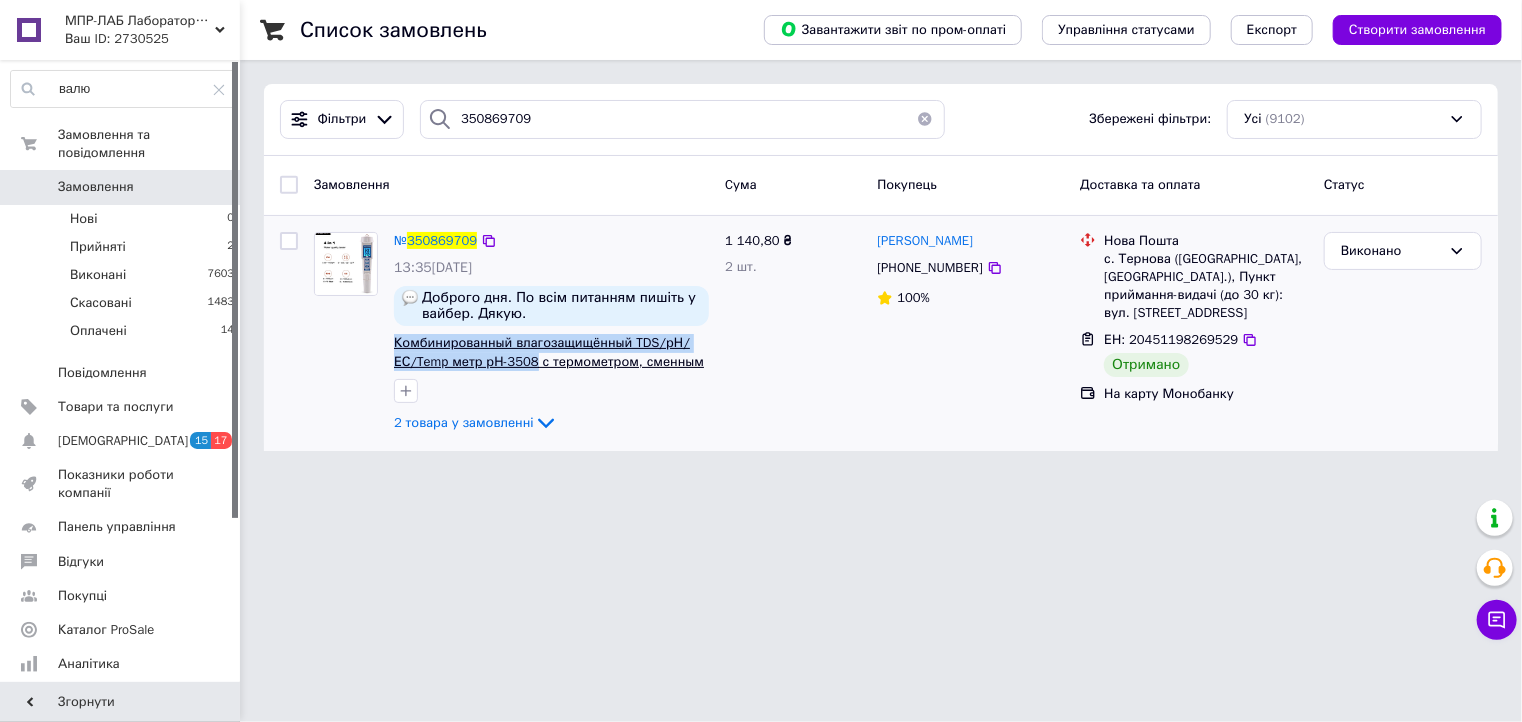drag, startPoint x: 390, startPoint y: 341, endPoint x: 529, endPoint y: 357, distance: 139.91783 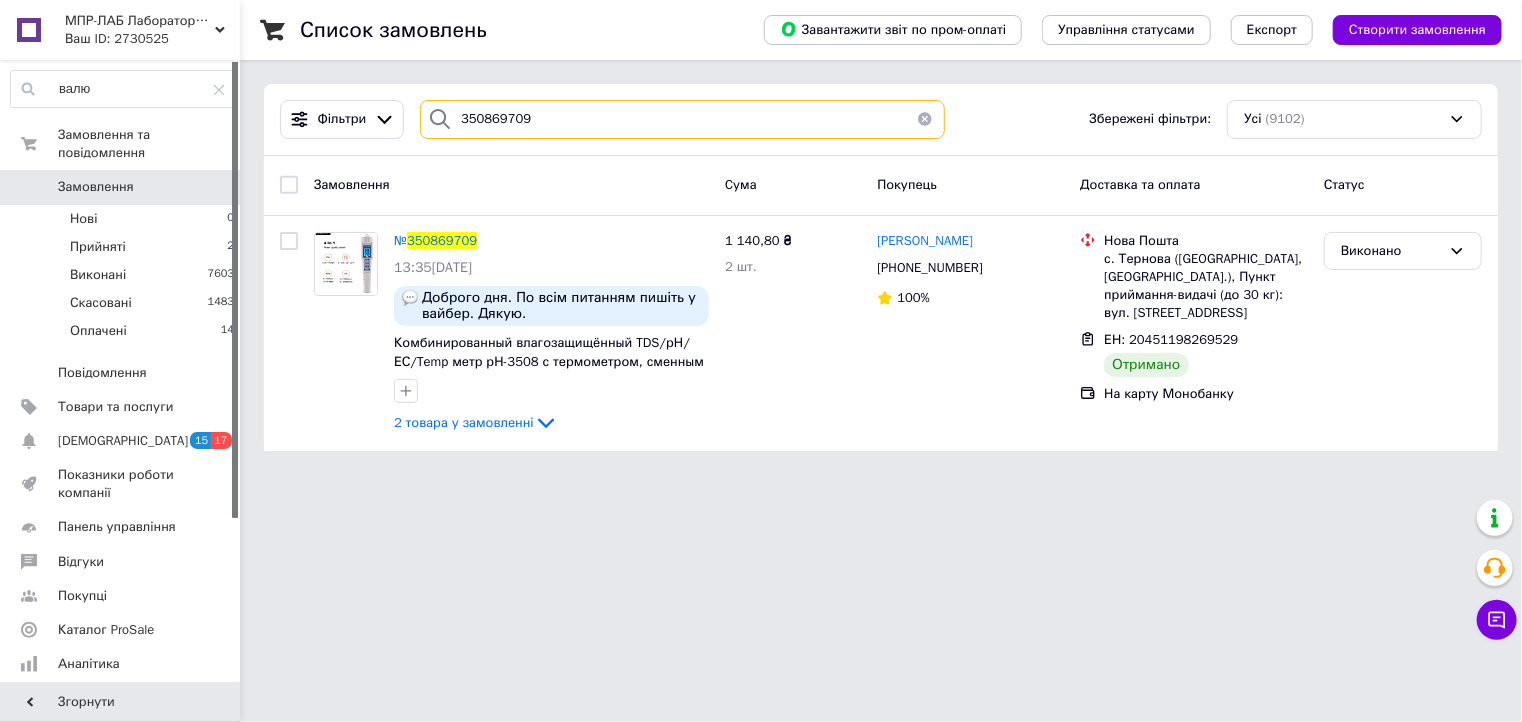 click on "350869709" at bounding box center (682, 119) 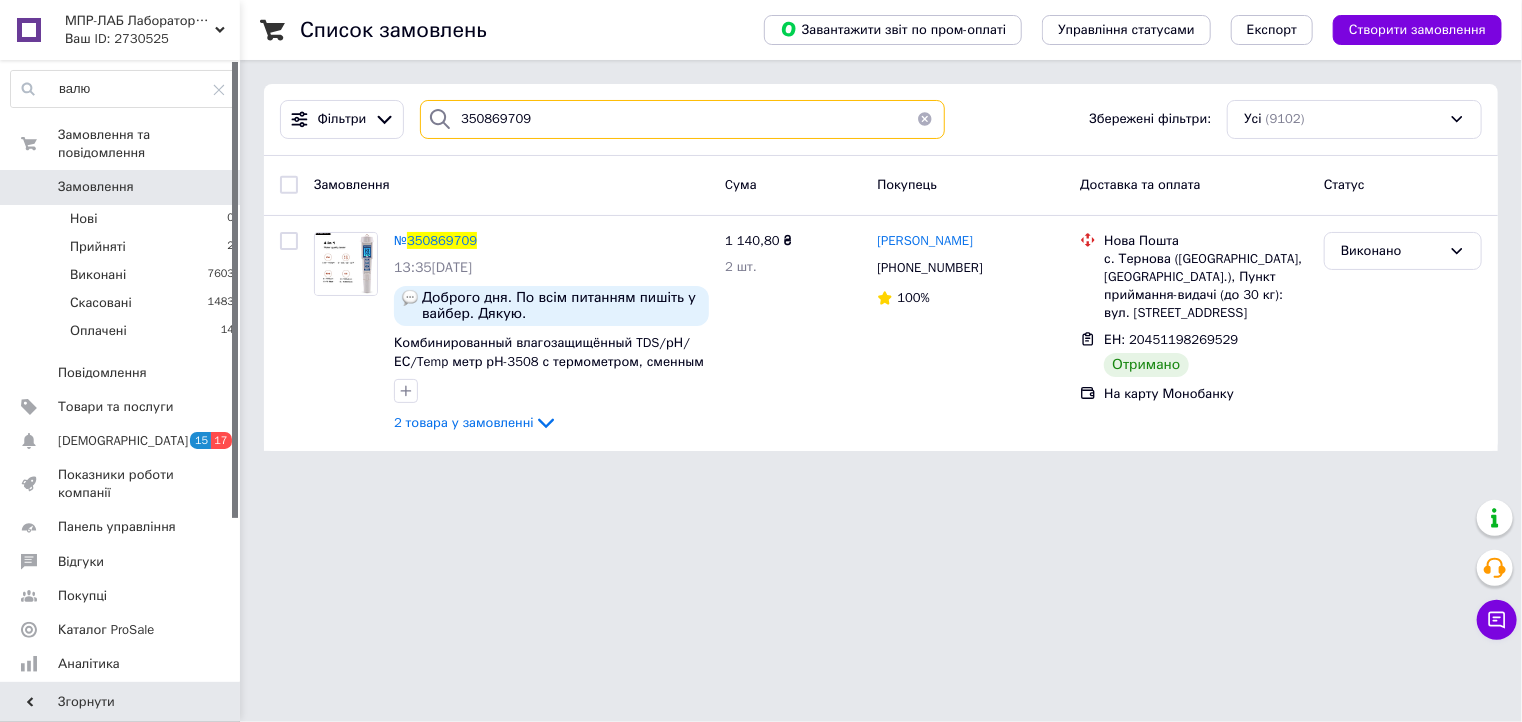 paste on "1080748" 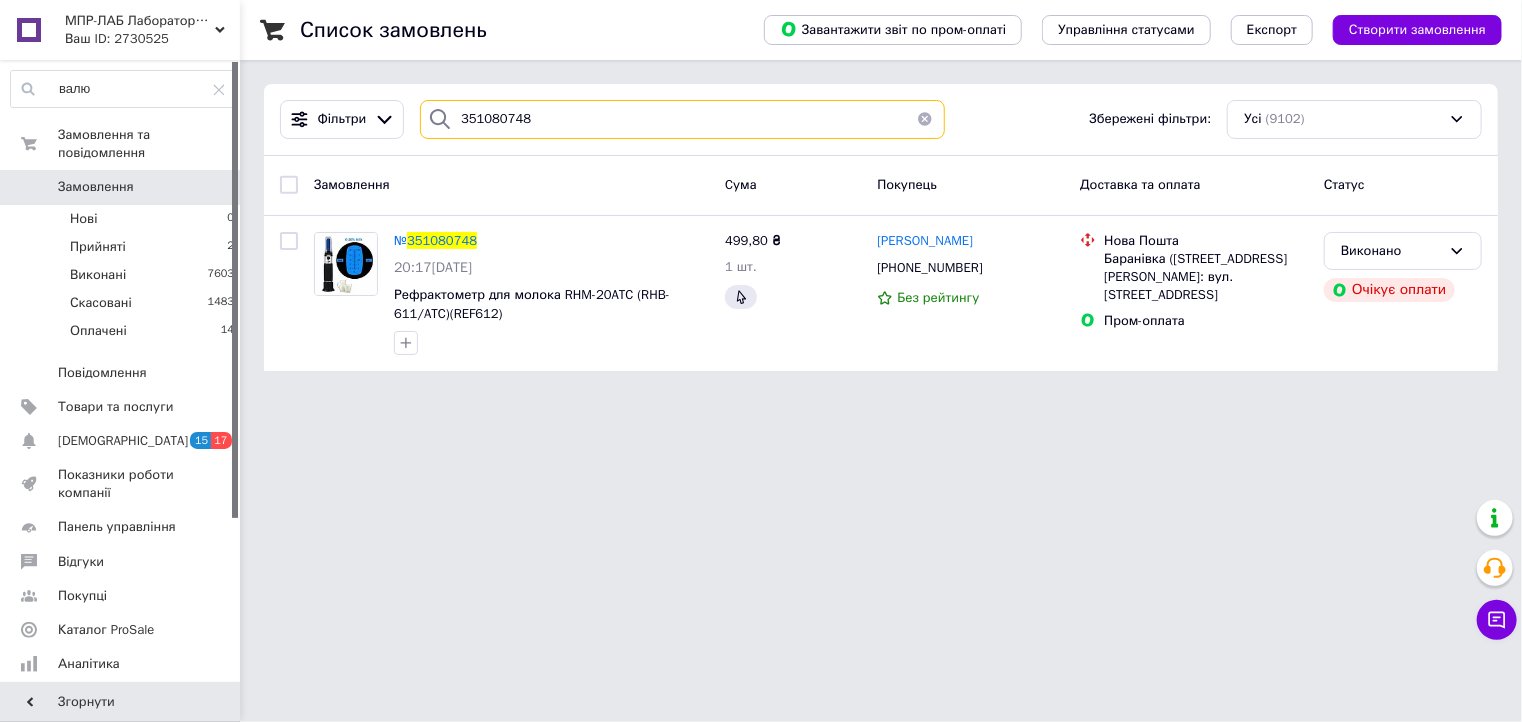 click on "351080748" at bounding box center (682, 119) 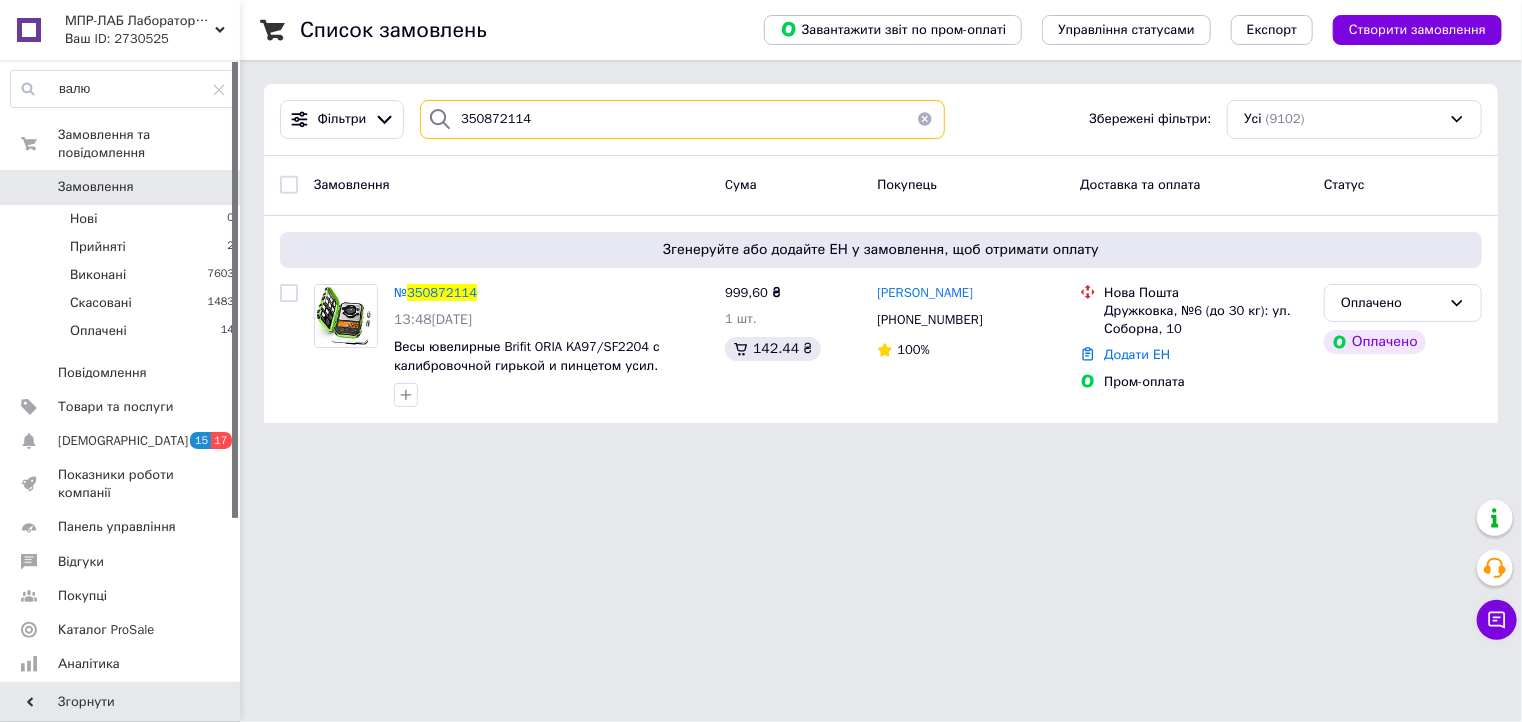 click on "350872114" at bounding box center (682, 119) 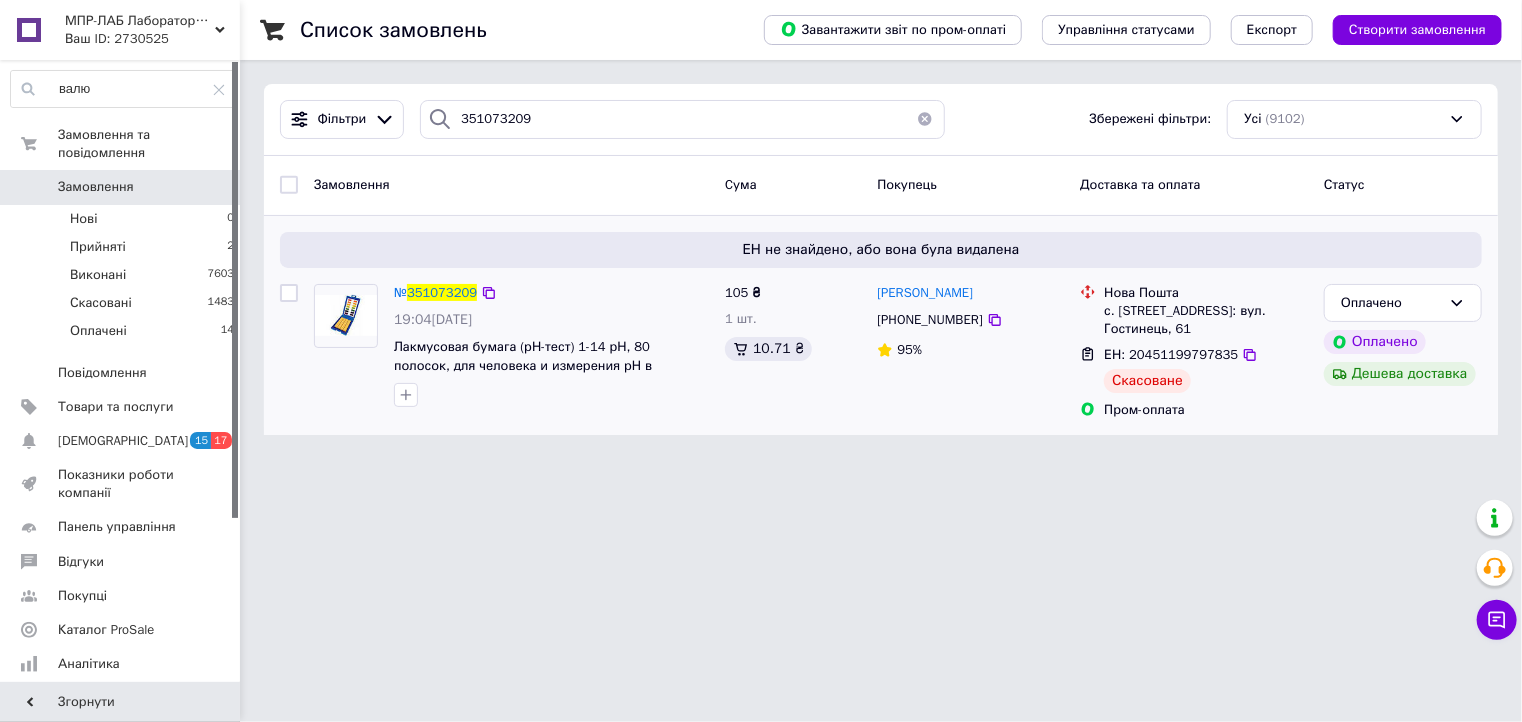 click on "Скасоване" at bounding box center (1147, 381) 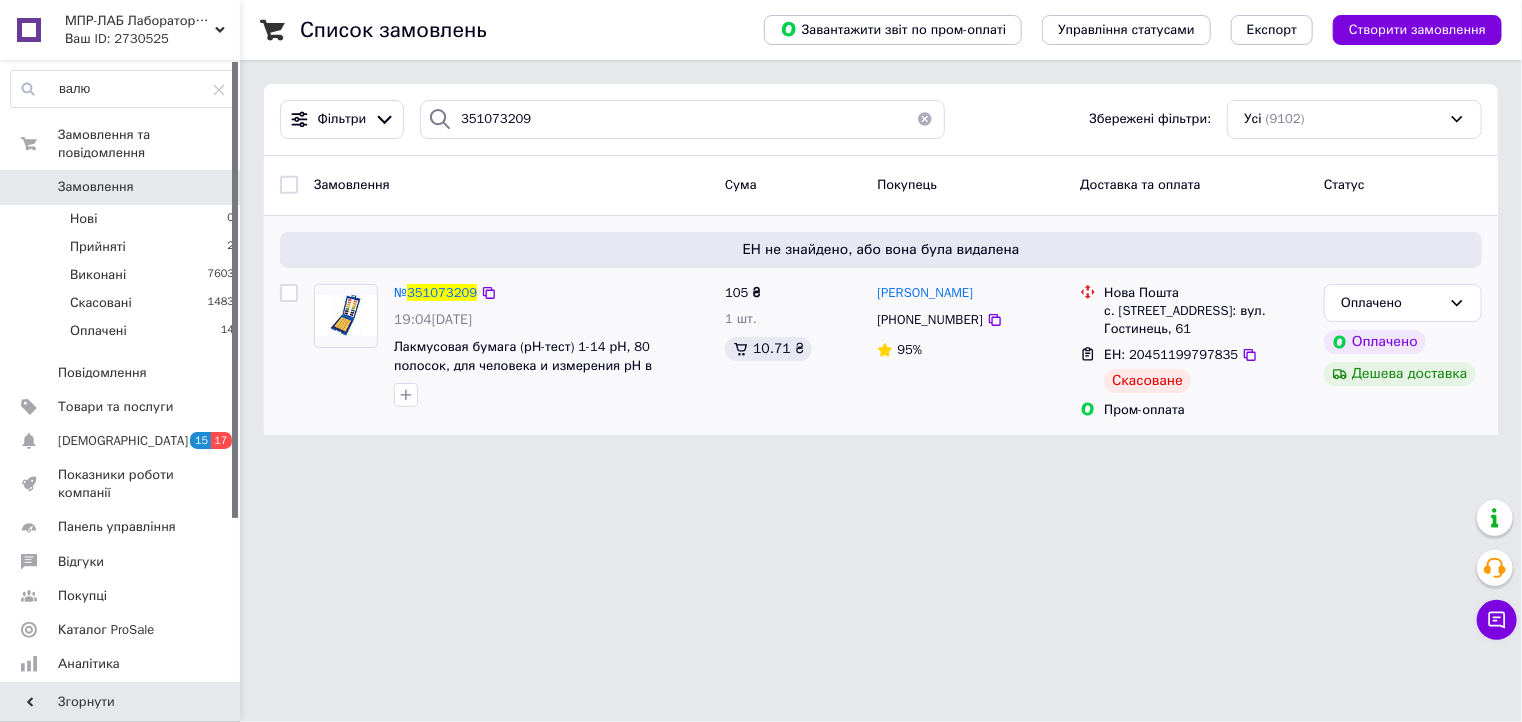click on "Скасоване" at bounding box center [1147, 381] 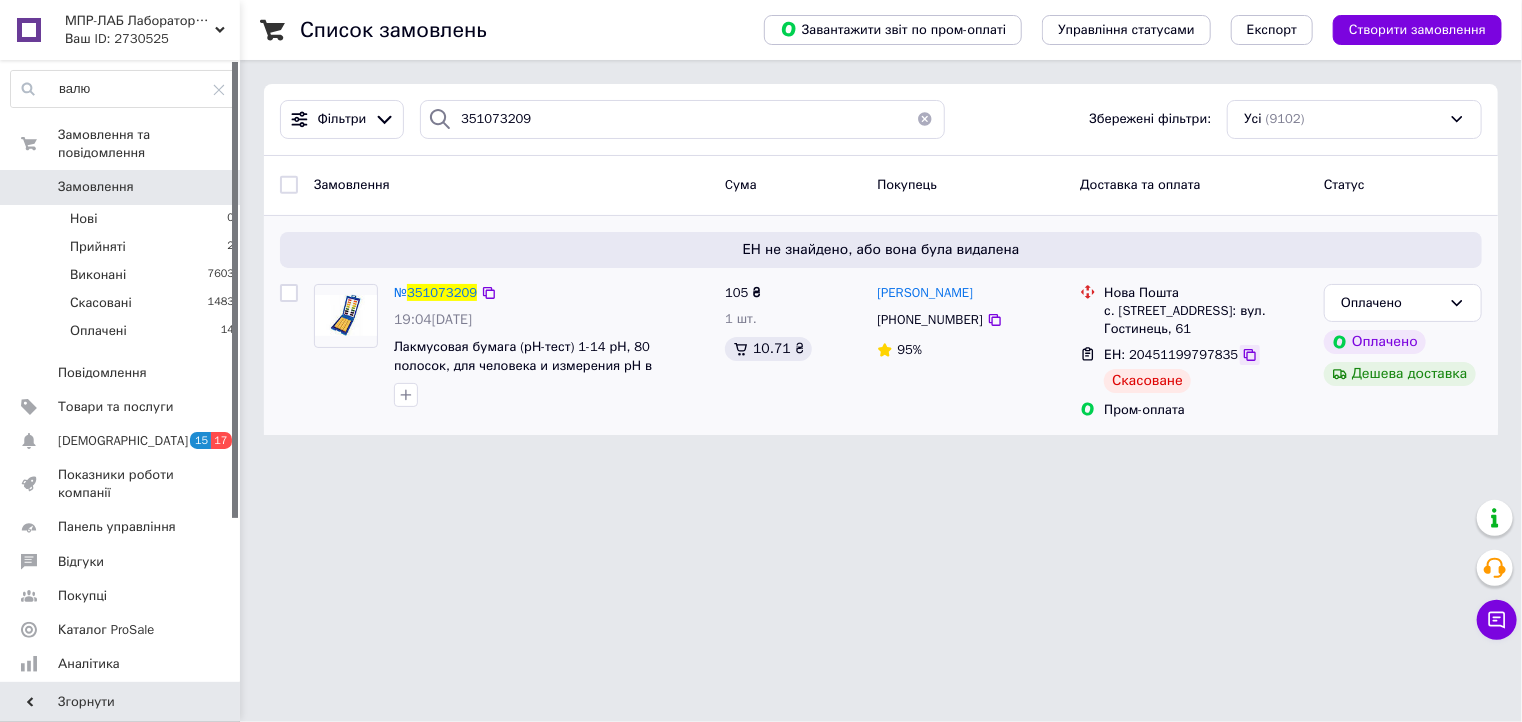 click 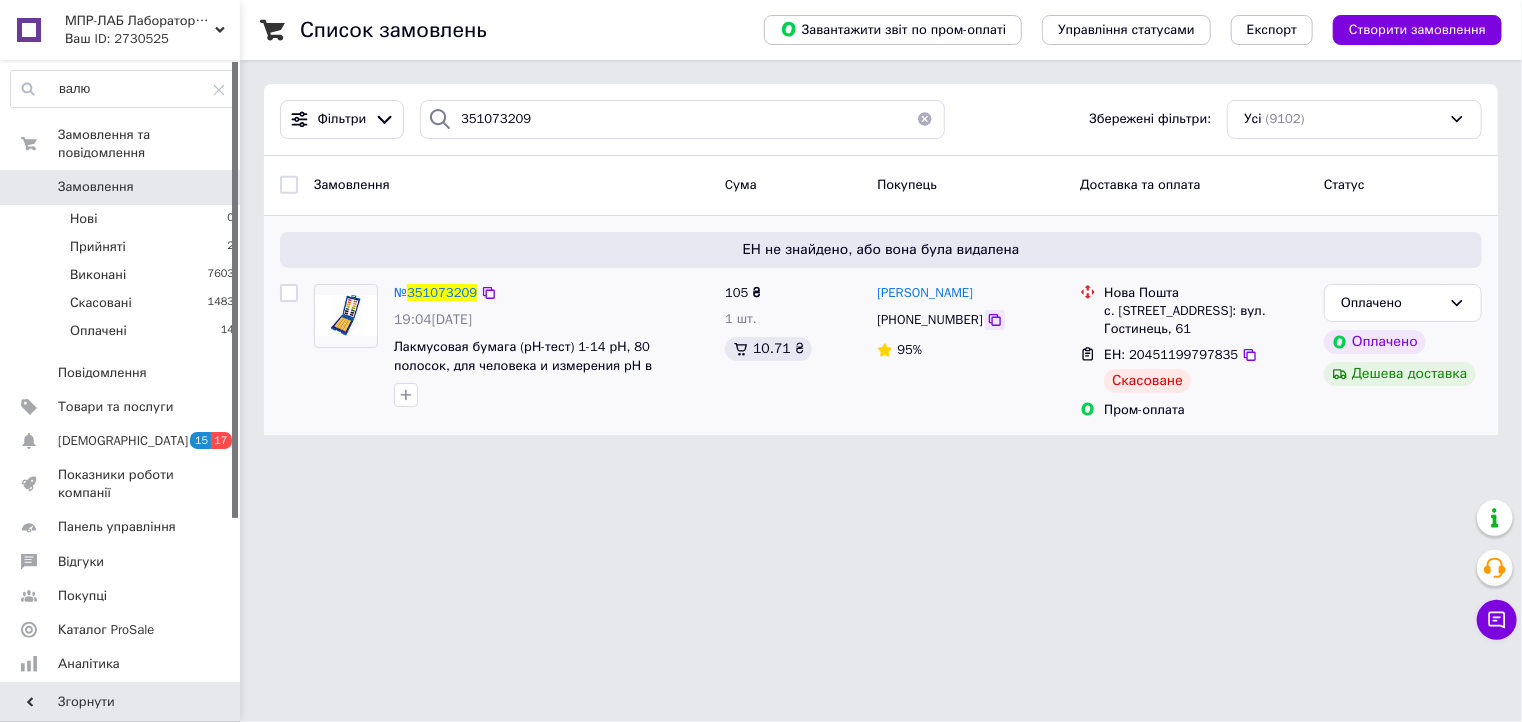 click 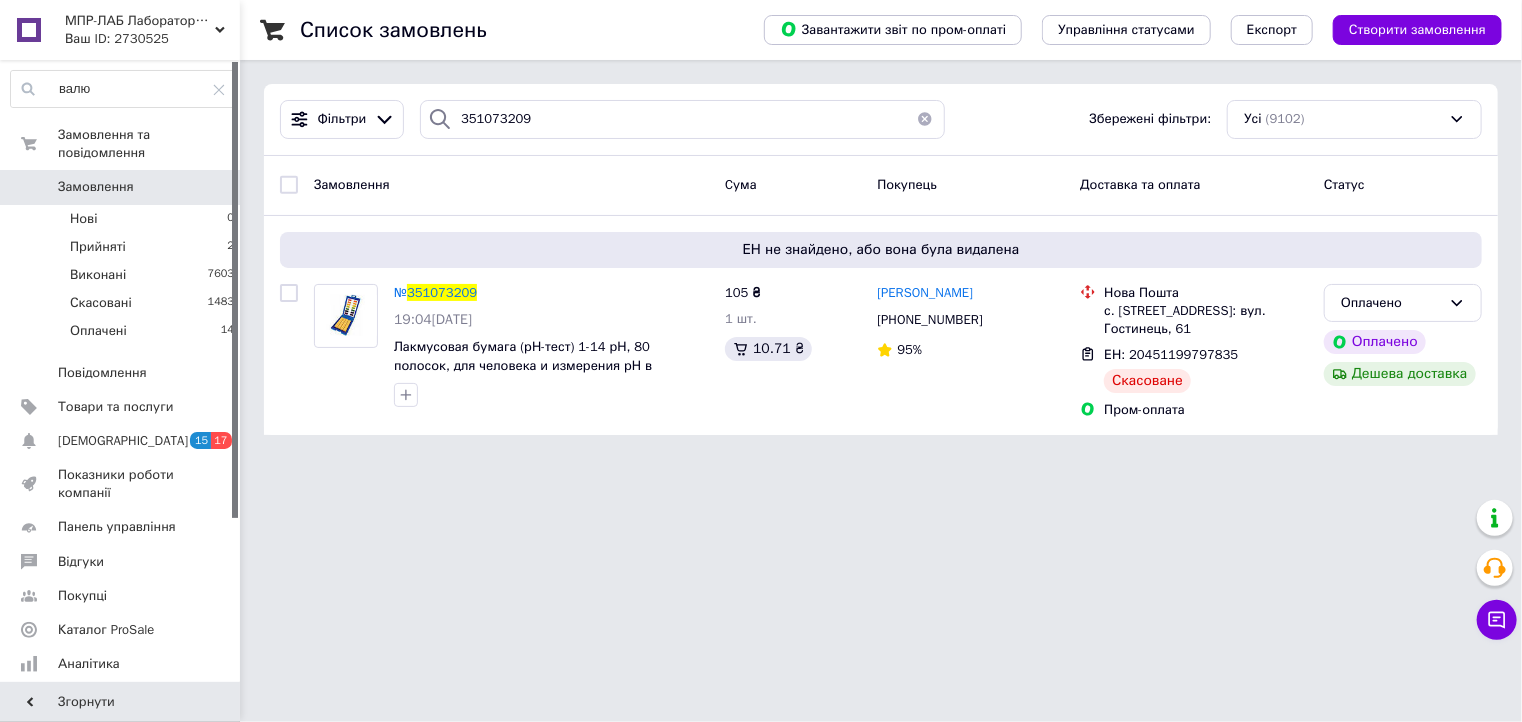 click on "МПР-ЛАБ Лабораторне Обладнання Ваш ID: 2730525 Сайт МПР-ЛАБ Лабораторне Обладнання Кабінет покупця Перевірити стан системи Сторінка на порталі Довідка Вийти валю Усі результати Тільки замовлення Тільки товари та послуги Тільки групи товарів Тільки клієнти Розділи кабінету Перерахунок  валю т Автоматический пересчет цен в национальную валюту Замовлення та повідомлення Замовлення 0 Нові 0 Прийняті 2 Виконані 7603 Скасовані 1483 Оплачені 14 Повідомлення 0 Товари та послуги Сповіщення 15 17 Панель управління   Усі" at bounding box center [761, 229] 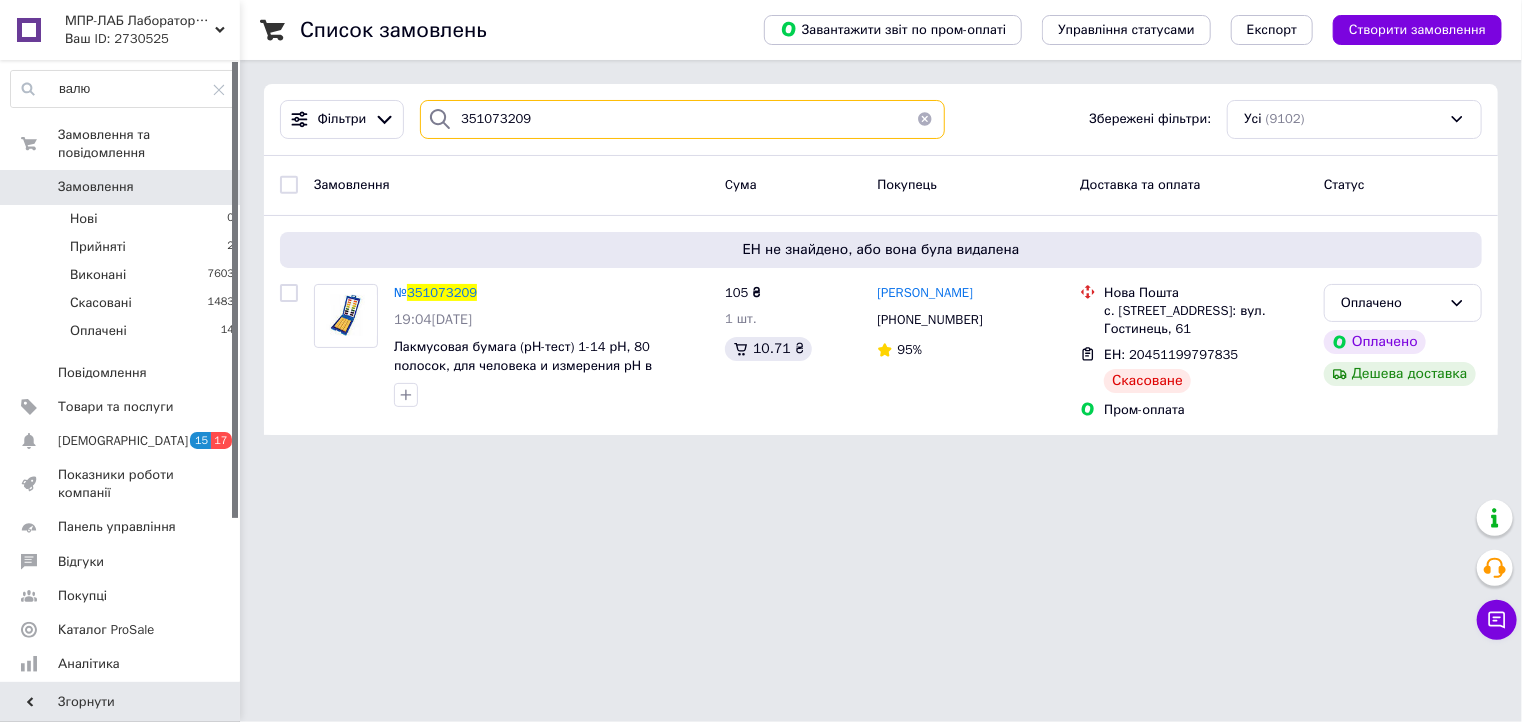 click on "351073209" at bounding box center [682, 119] 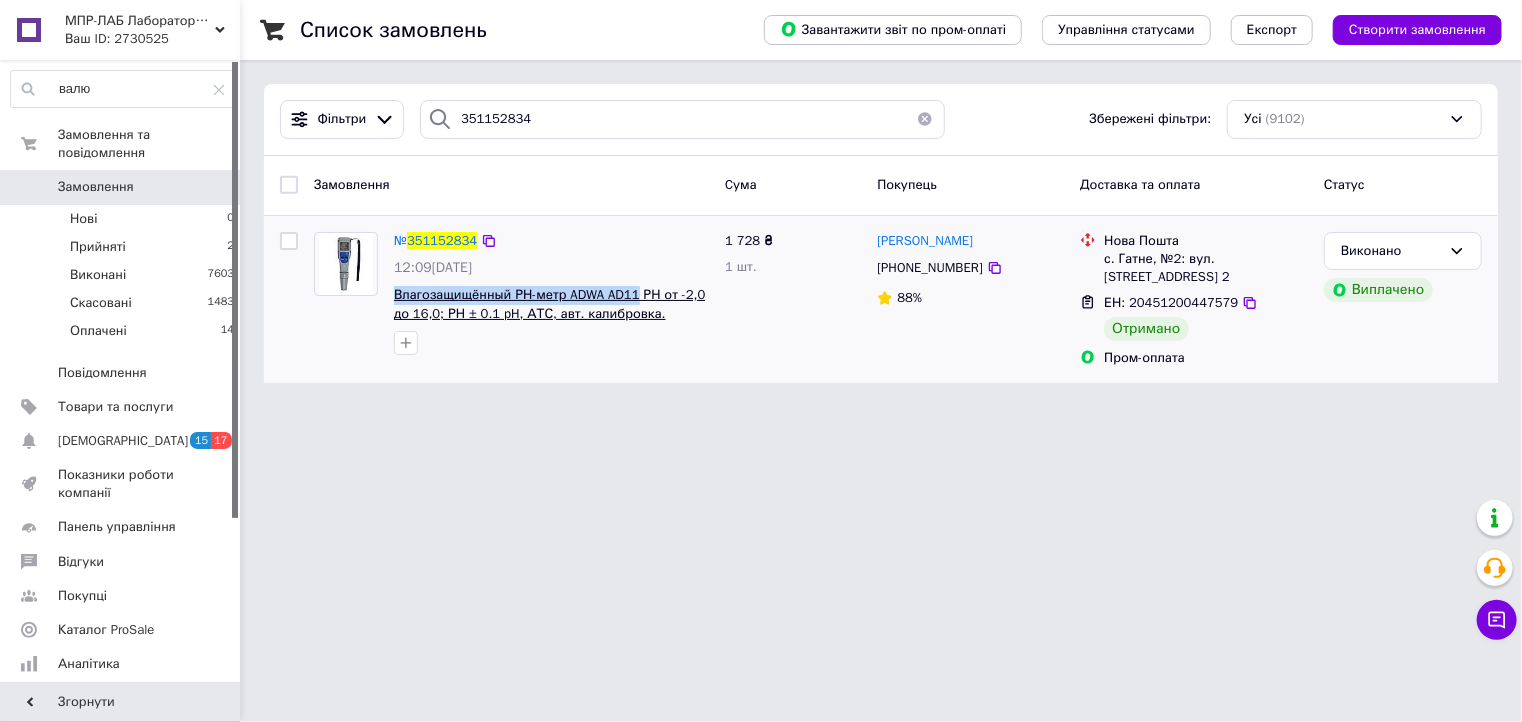 drag, startPoint x: 390, startPoint y: 295, endPoint x: 636, endPoint y: 298, distance: 246.0183 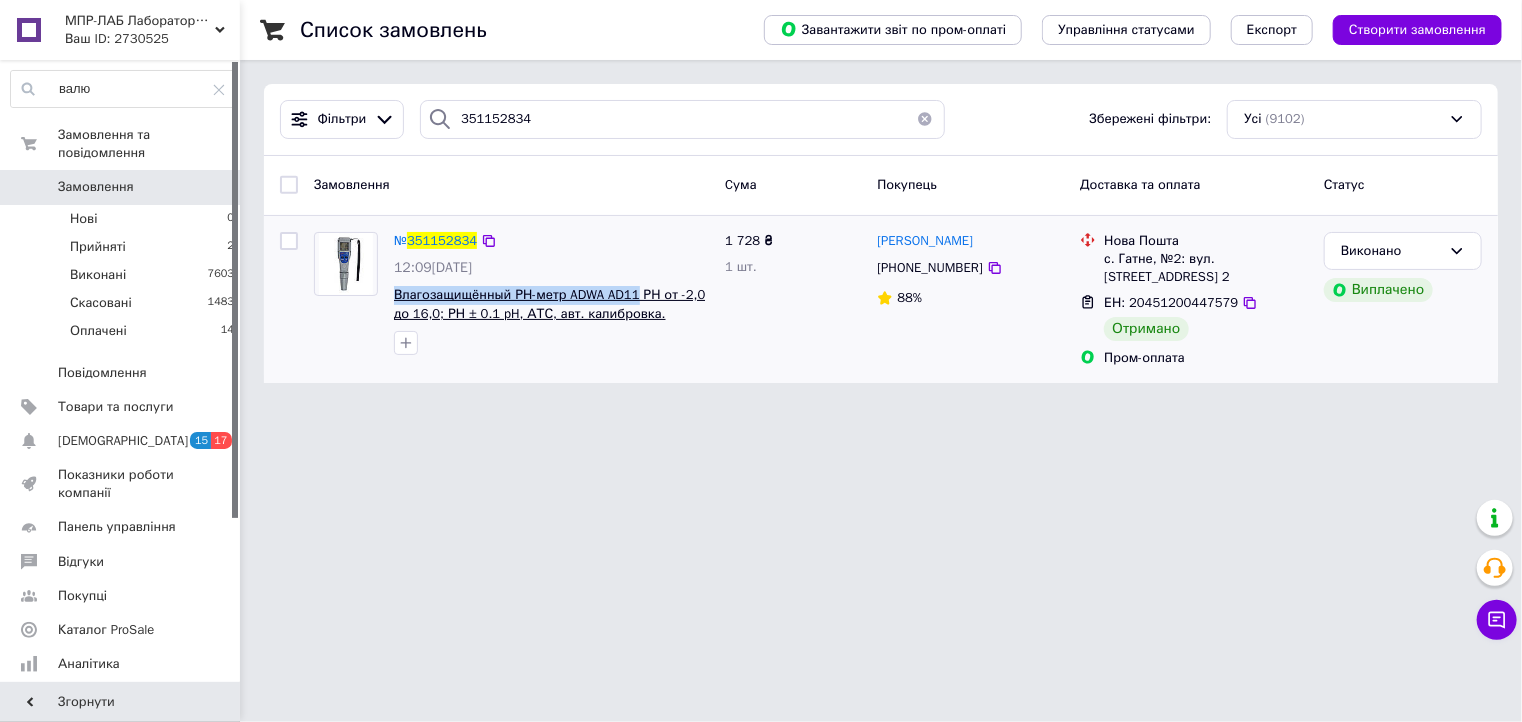 copy on "Влагозащищённый РН-метр ADWA AD11" 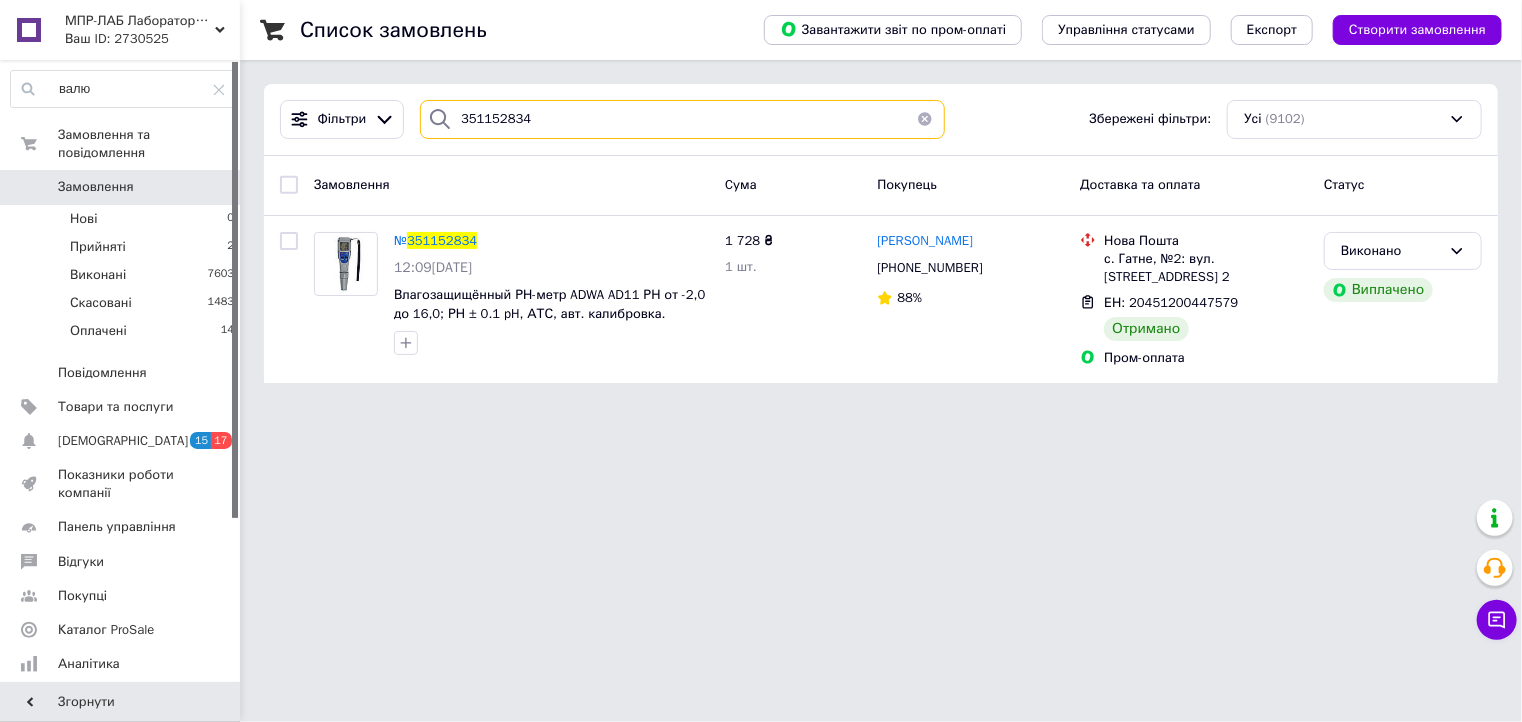 click on "351152834" at bounding box center [682, 119] 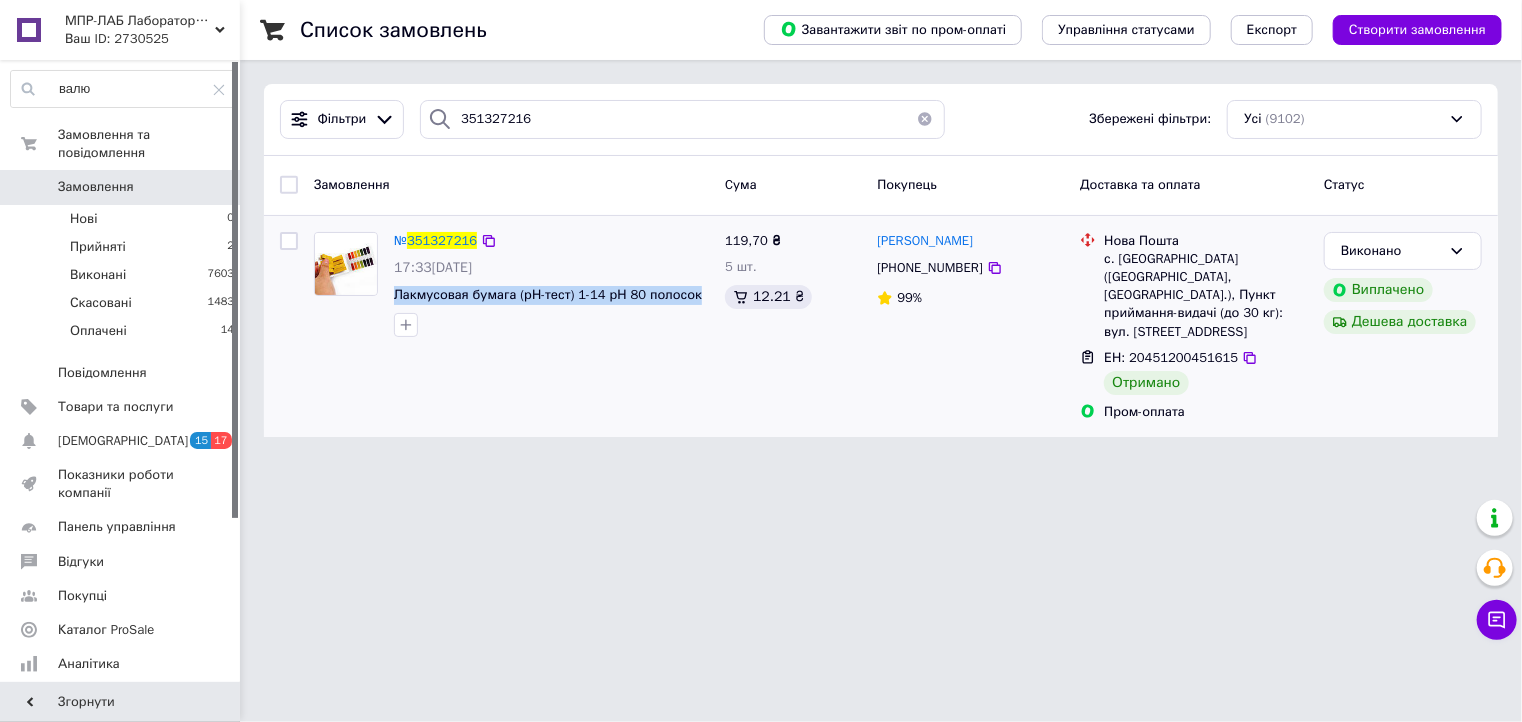 drag, startPoint x: 390, startPoint y: 297, endPoint x: 688, endPoint y: 298, distance: 298.00168 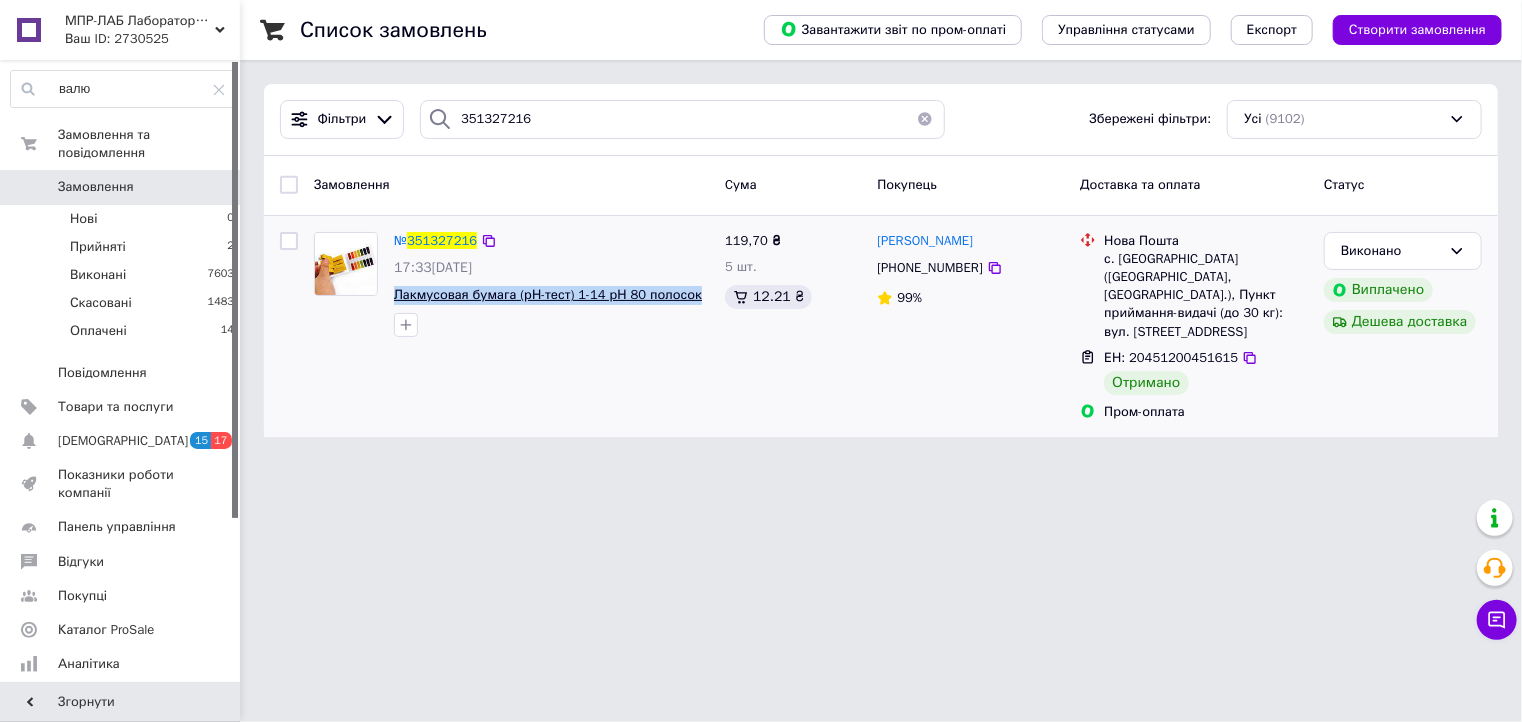 copy on "Лакмусовая бумага (рН-тест) 1-14 рН 80 полосок" 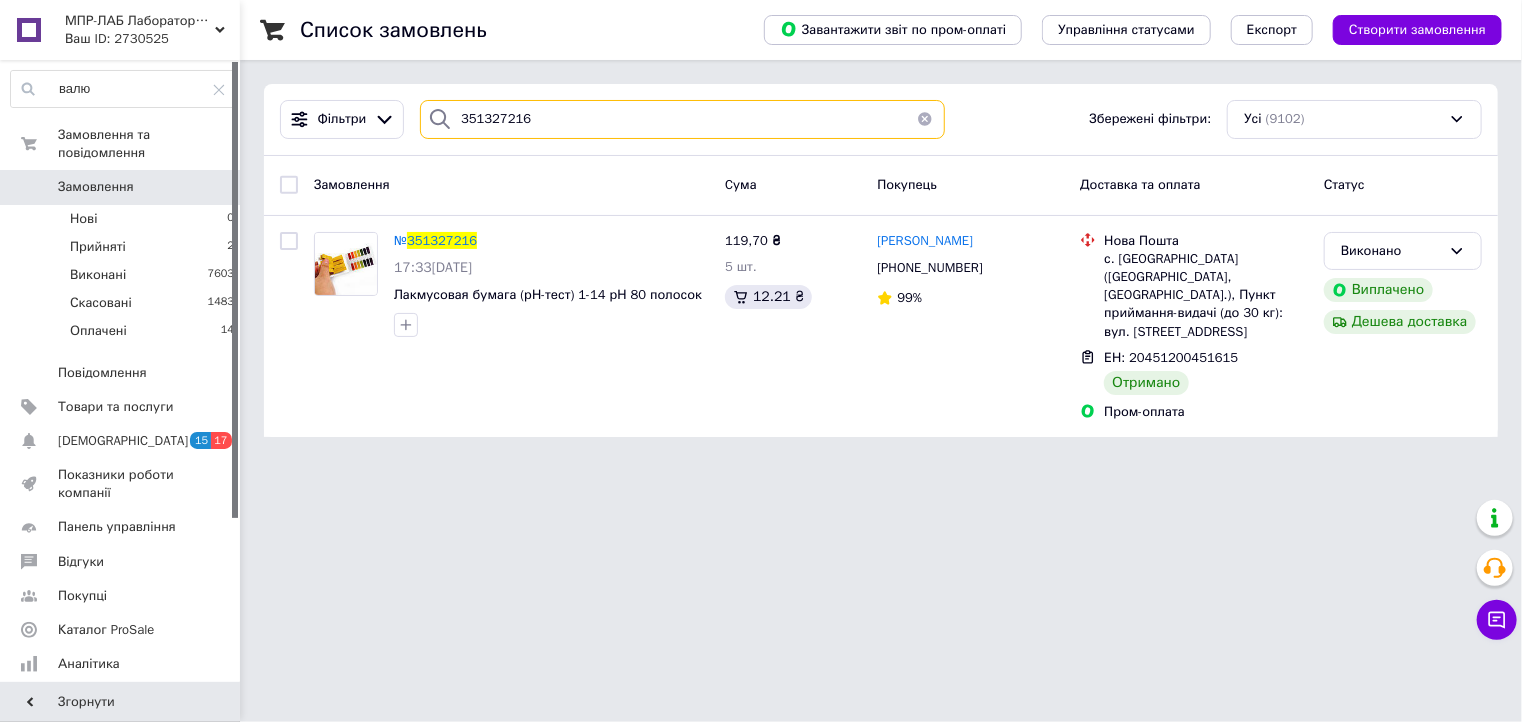 click on "351327216" at bounding box center [682, 119] 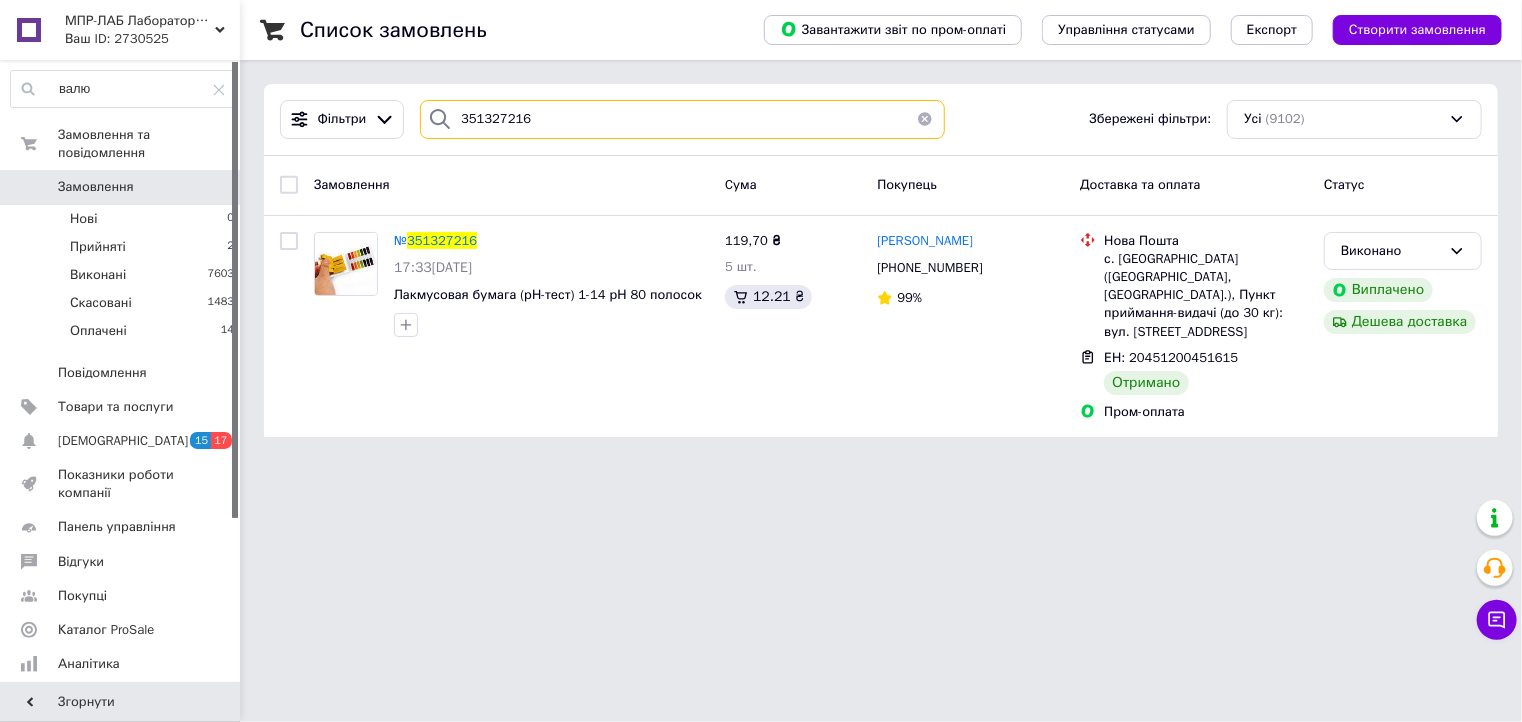 paste on "541068" 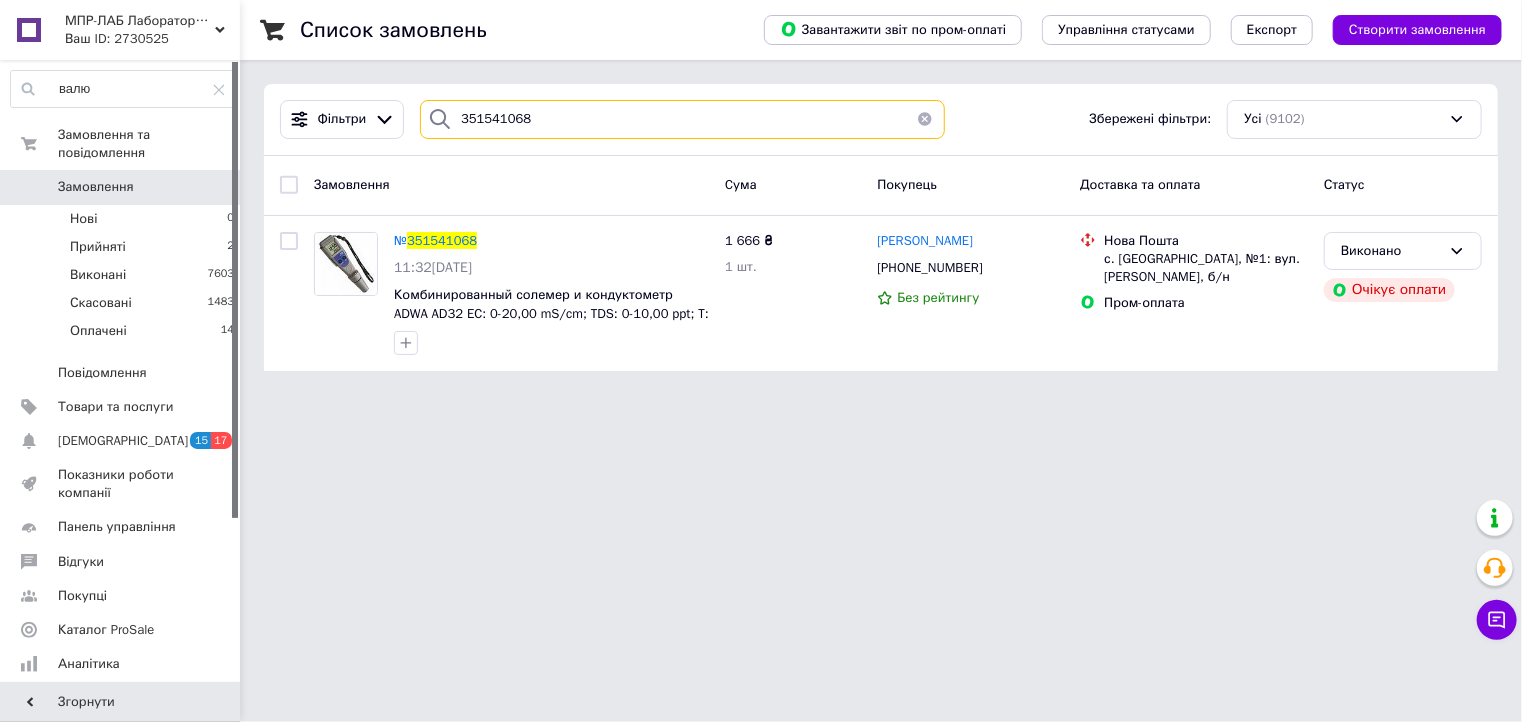 click on "351541068" at bounding box center [682, 119] 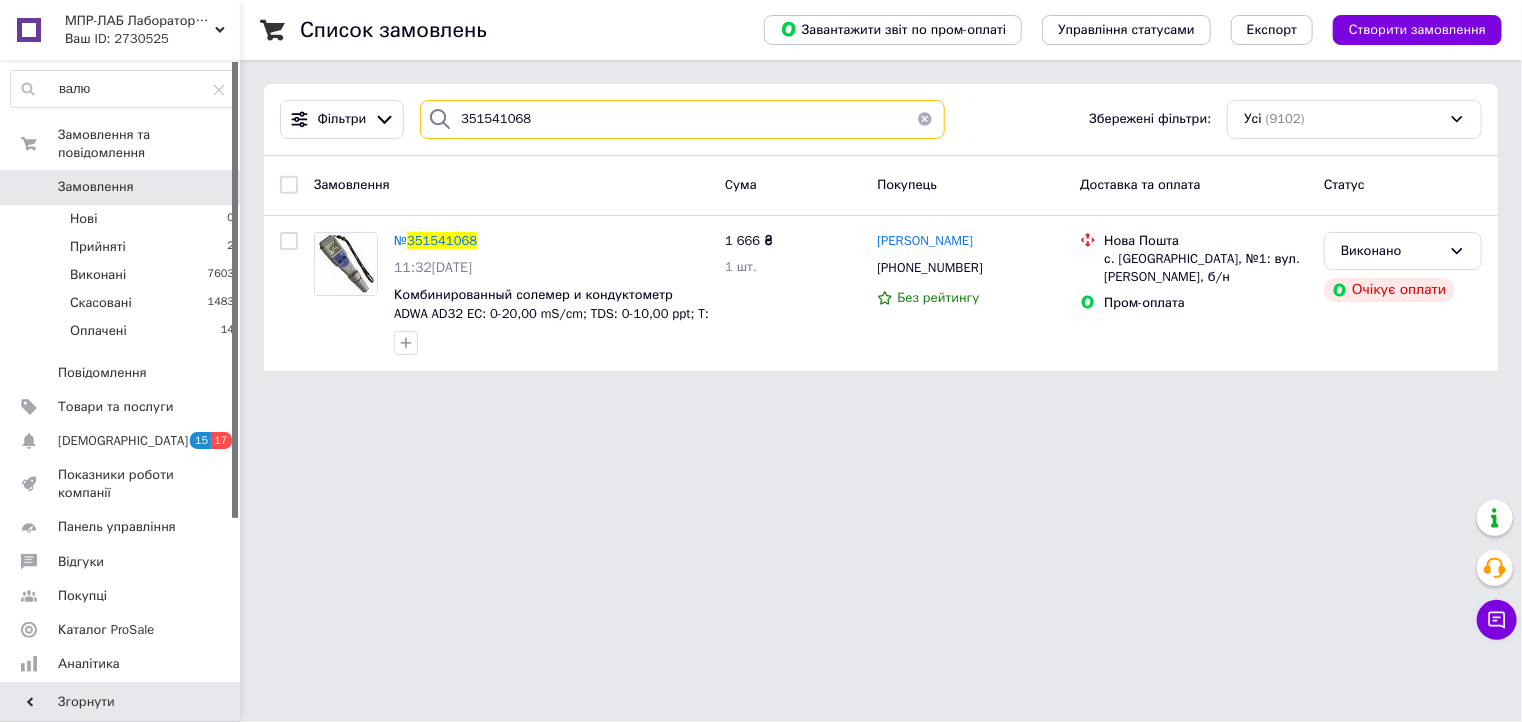 paste on "198692" 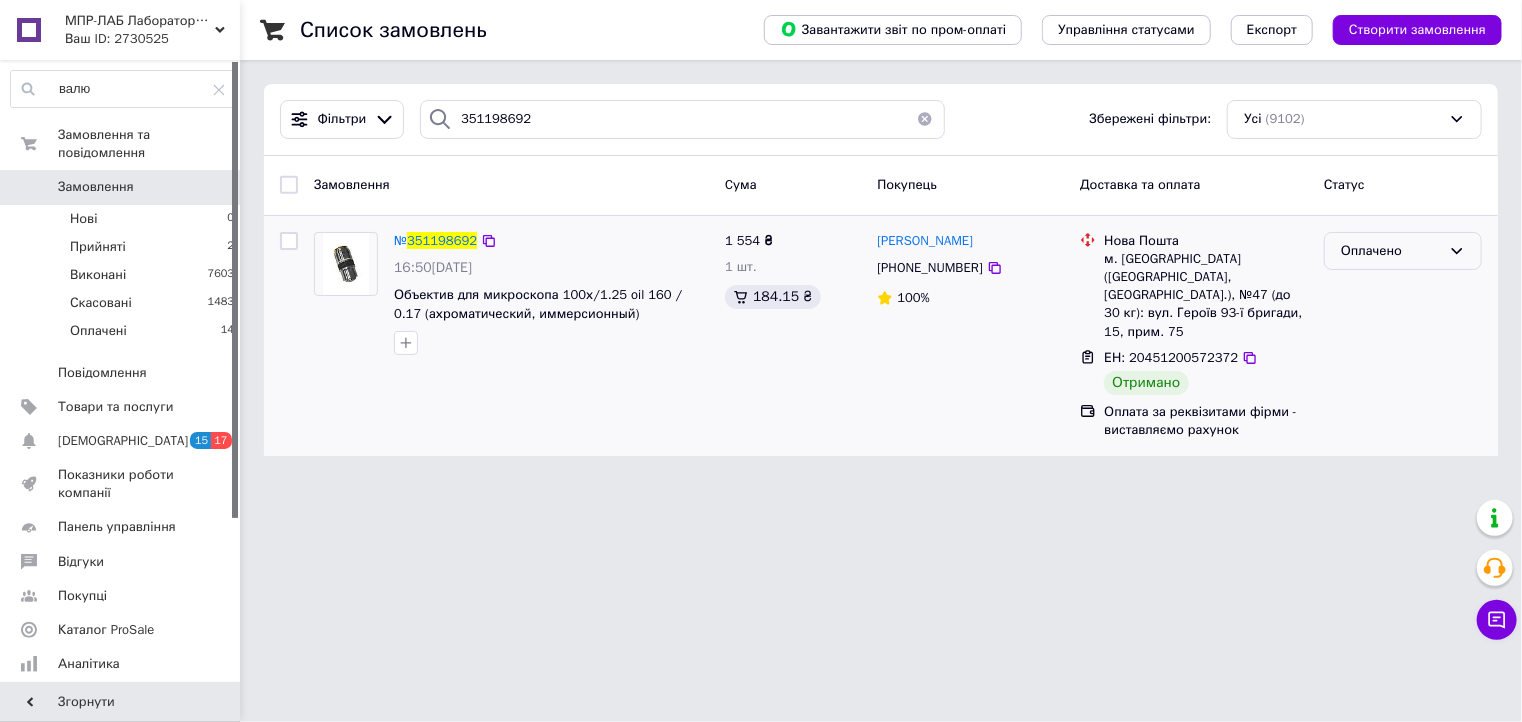 click on "Оплачено" at bounding box center [1391, 251] 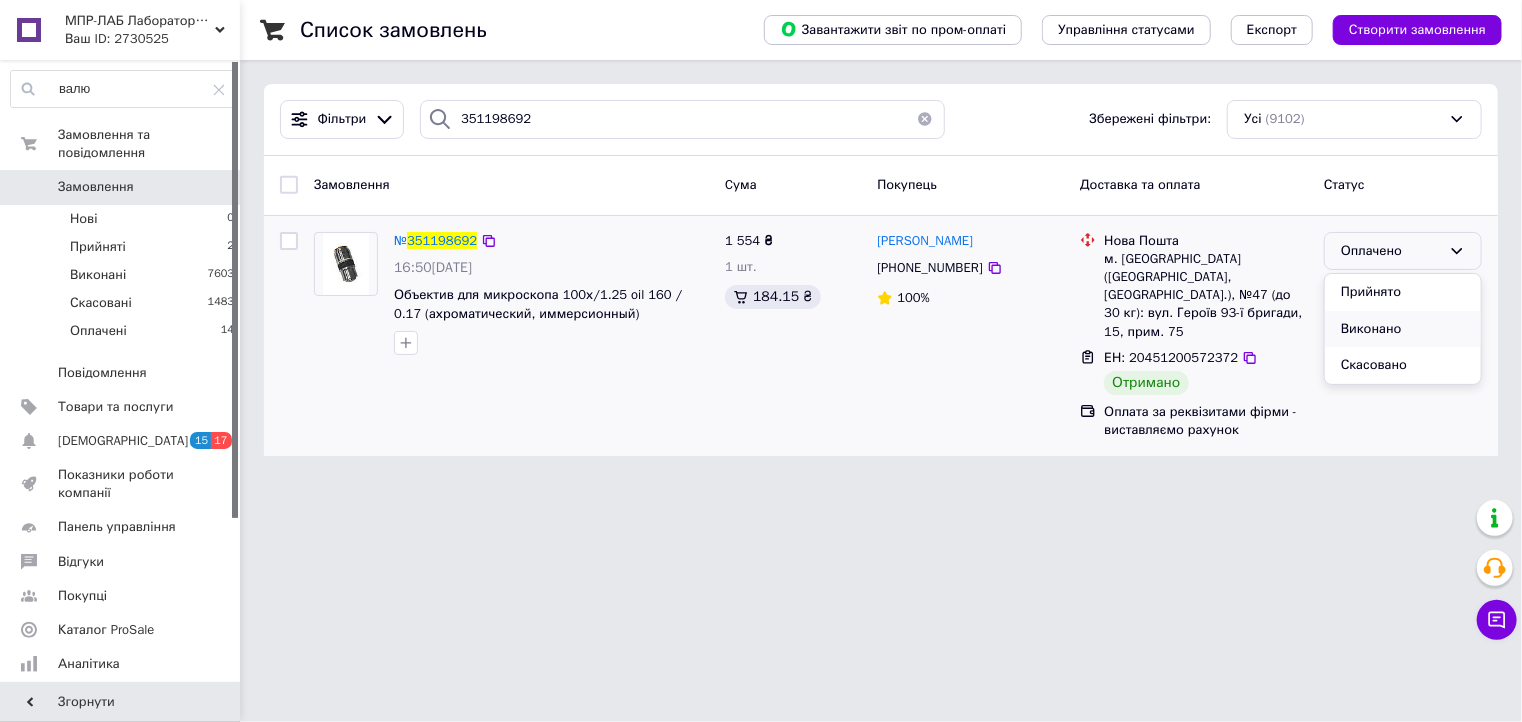 click on "Виконано" at bounding box center [1403, 329] 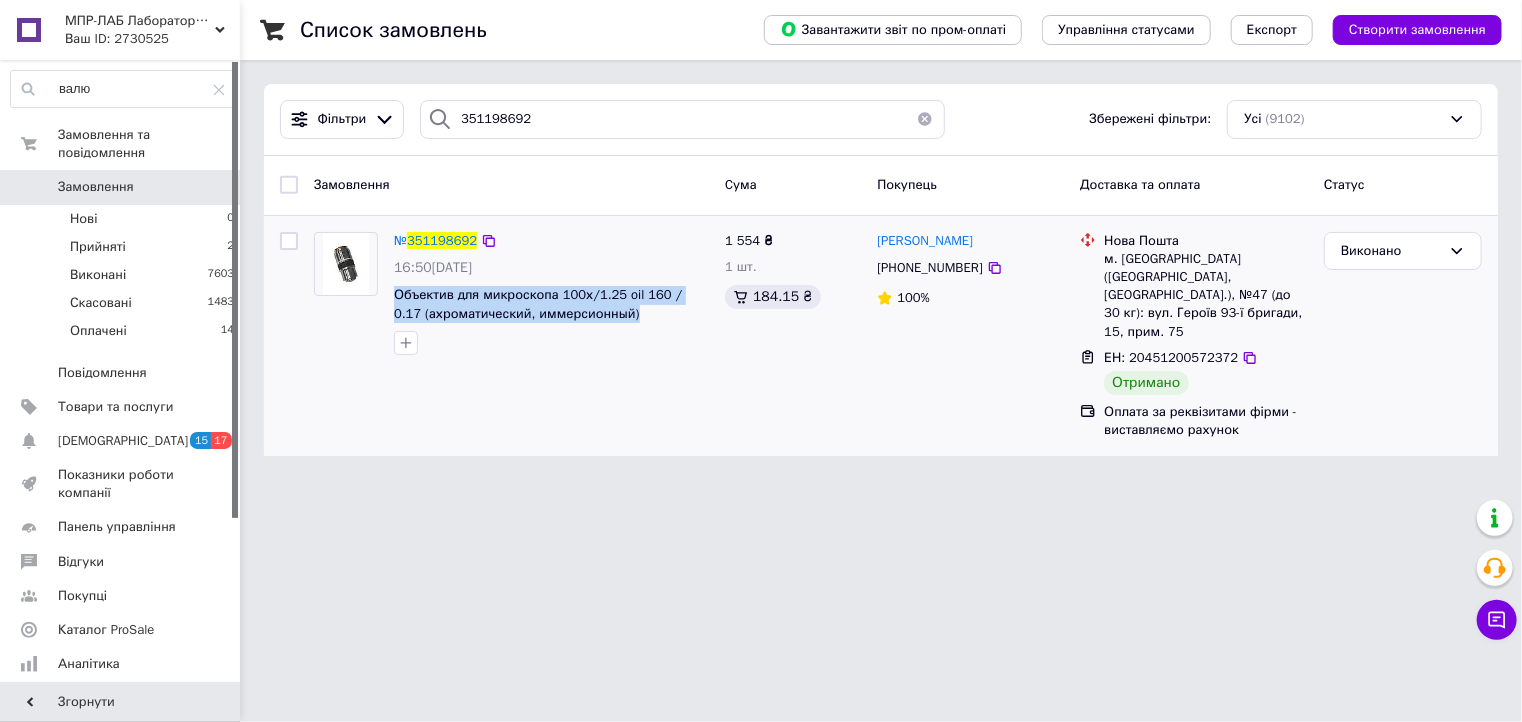 drag, startPoint x: 390, startPoint y: 293, endPoint x: 601, endPoint y: 309, distance: 211.60576 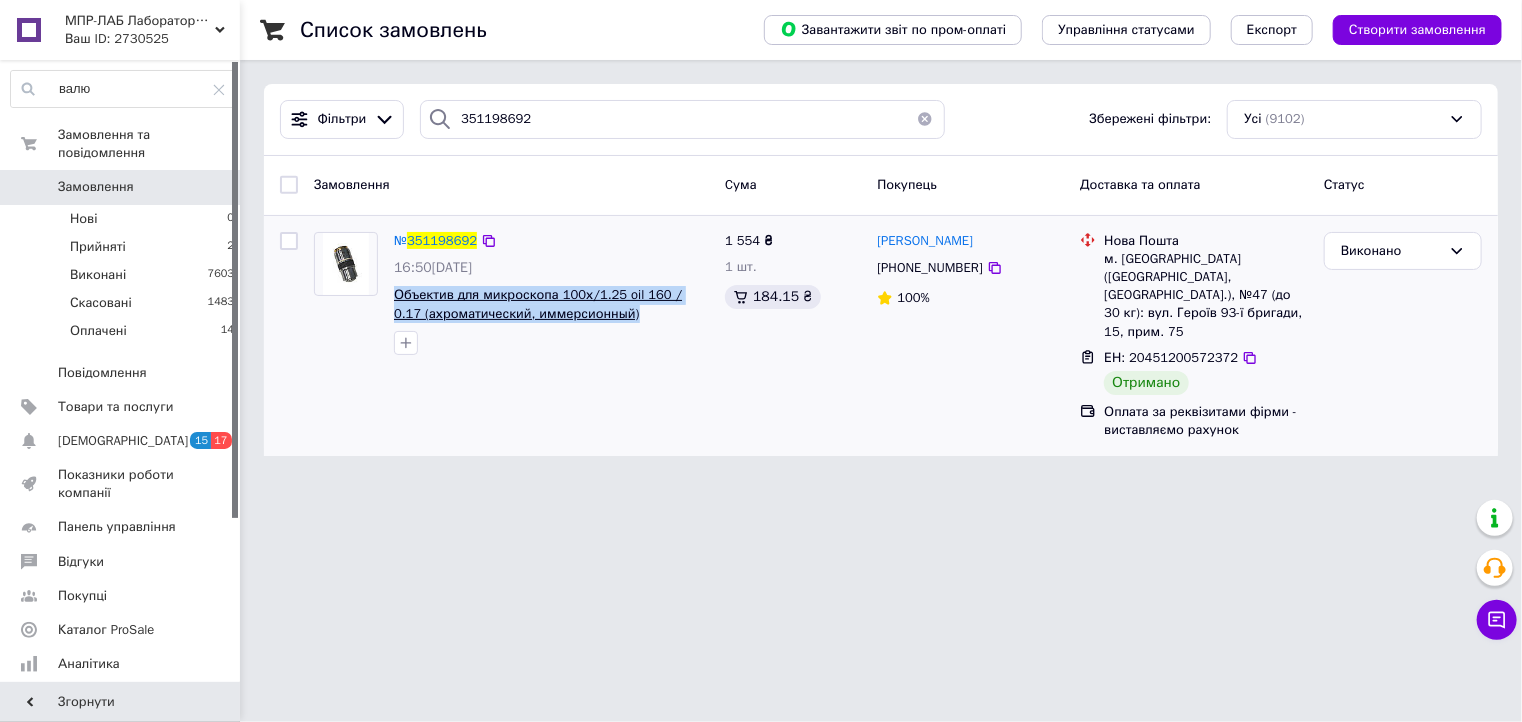 copy on "Объектив для микроскопа 100х/1.25 oil 160 / 0.17  (ахроматический, иммерсионный)" 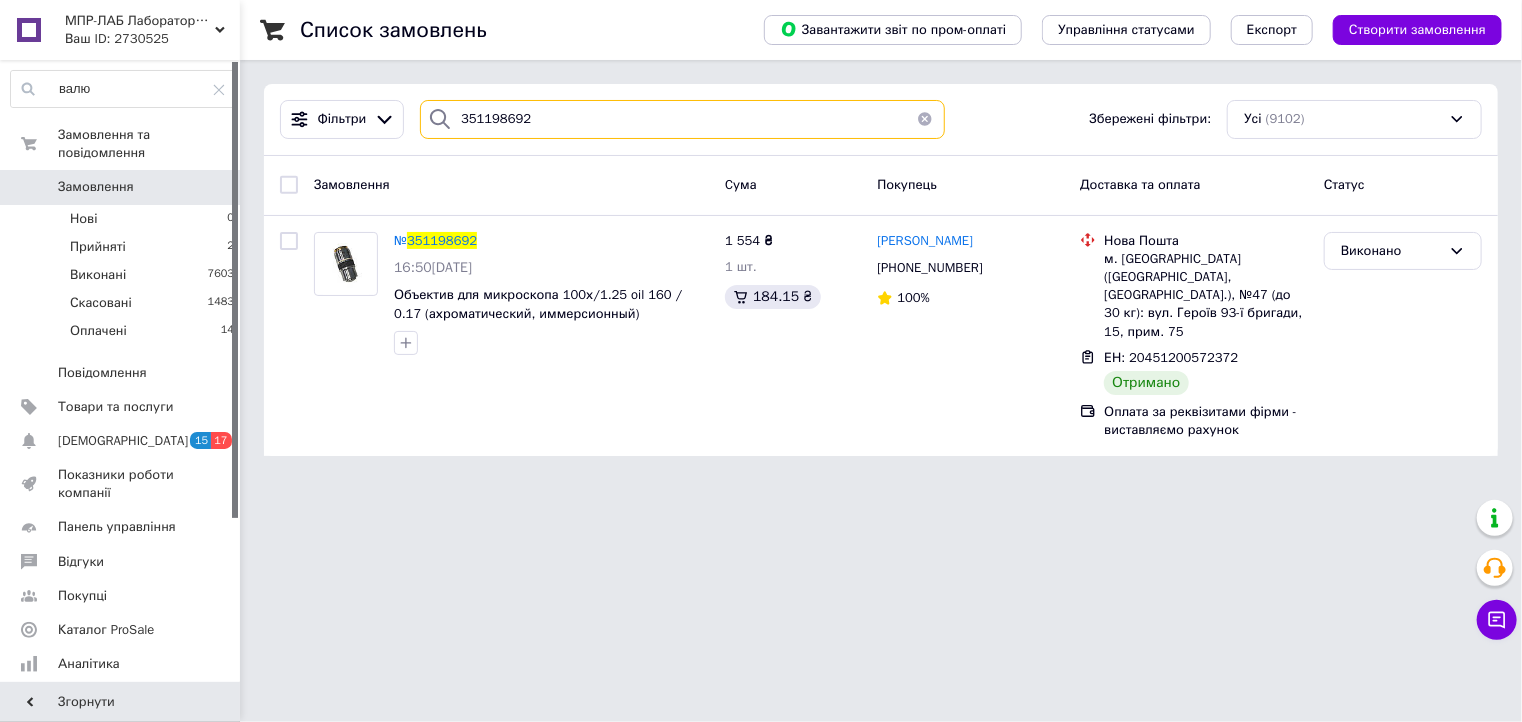 click on "351198692" at bounding box center [682, 119] 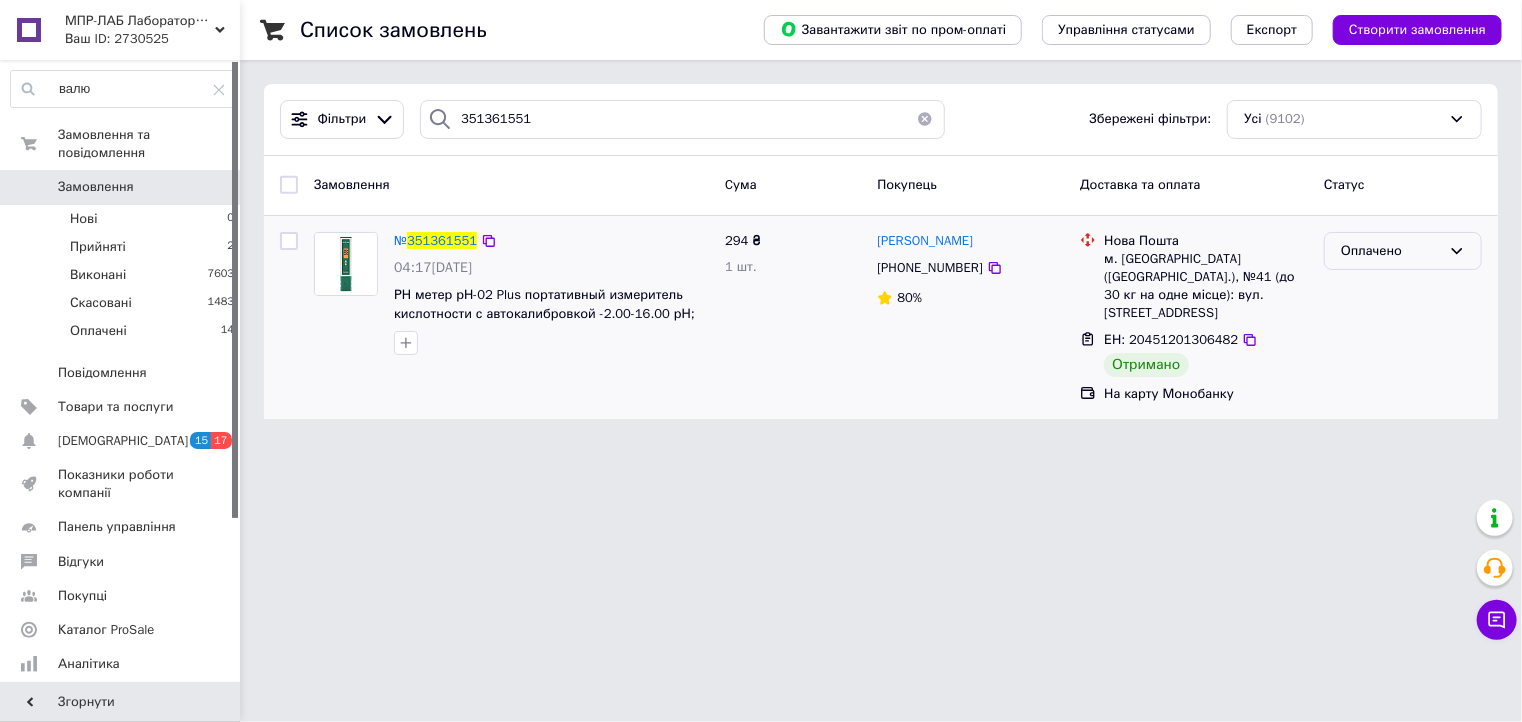 click on "Оплачено" at bounding box center [1391, 251] 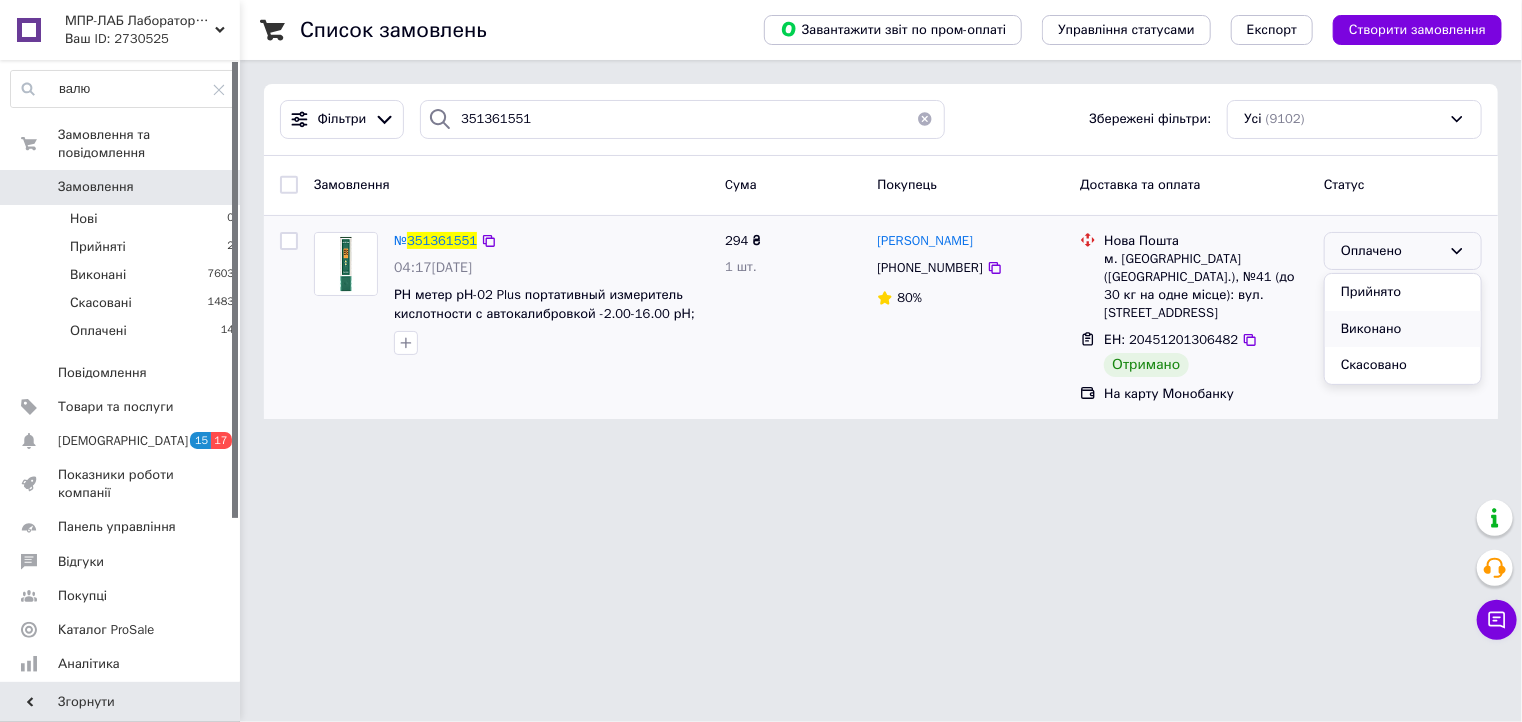 click on "Виконано" at bounding box center [1403, 329] 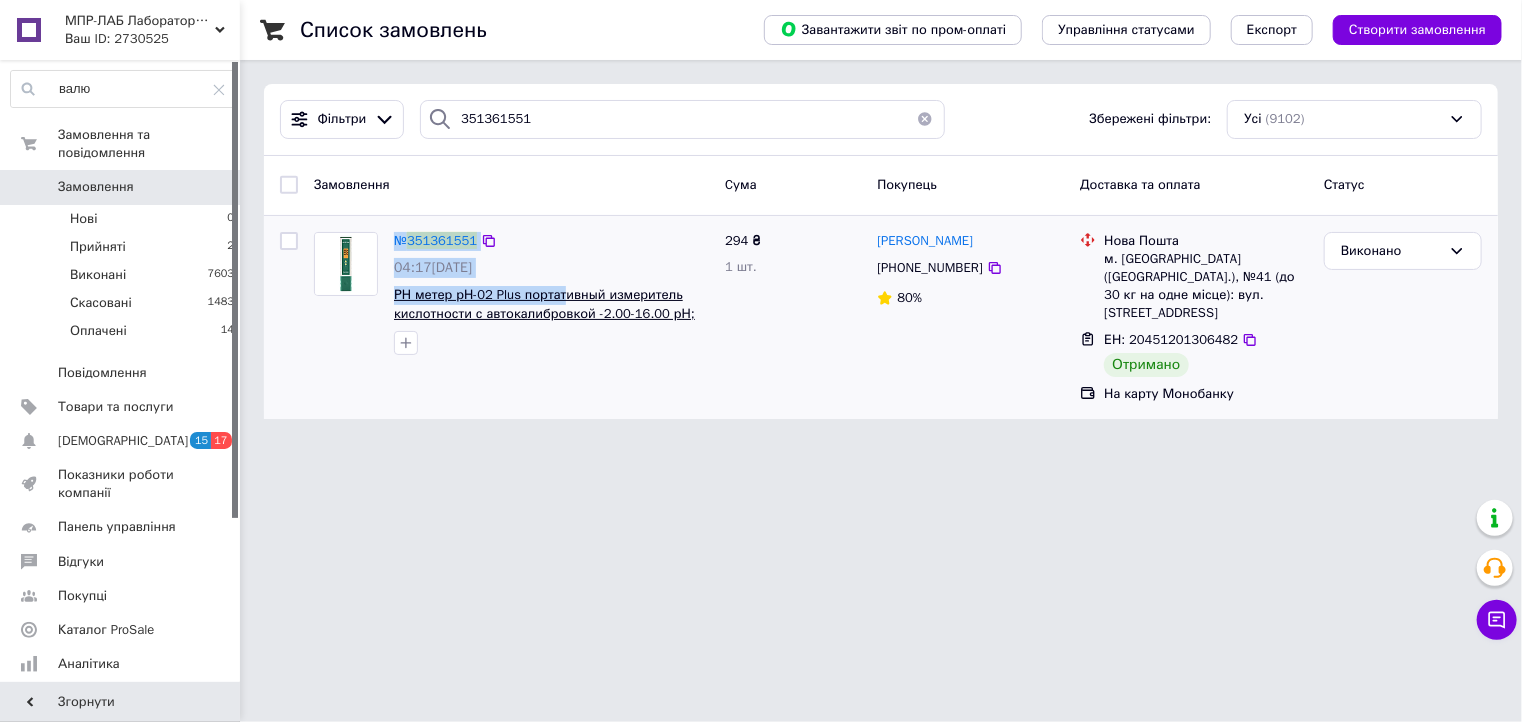 drag, startPoint x: 384, startPoint y: 297, endPoint x: 559, endPoint y: 303, distance: 175.10283 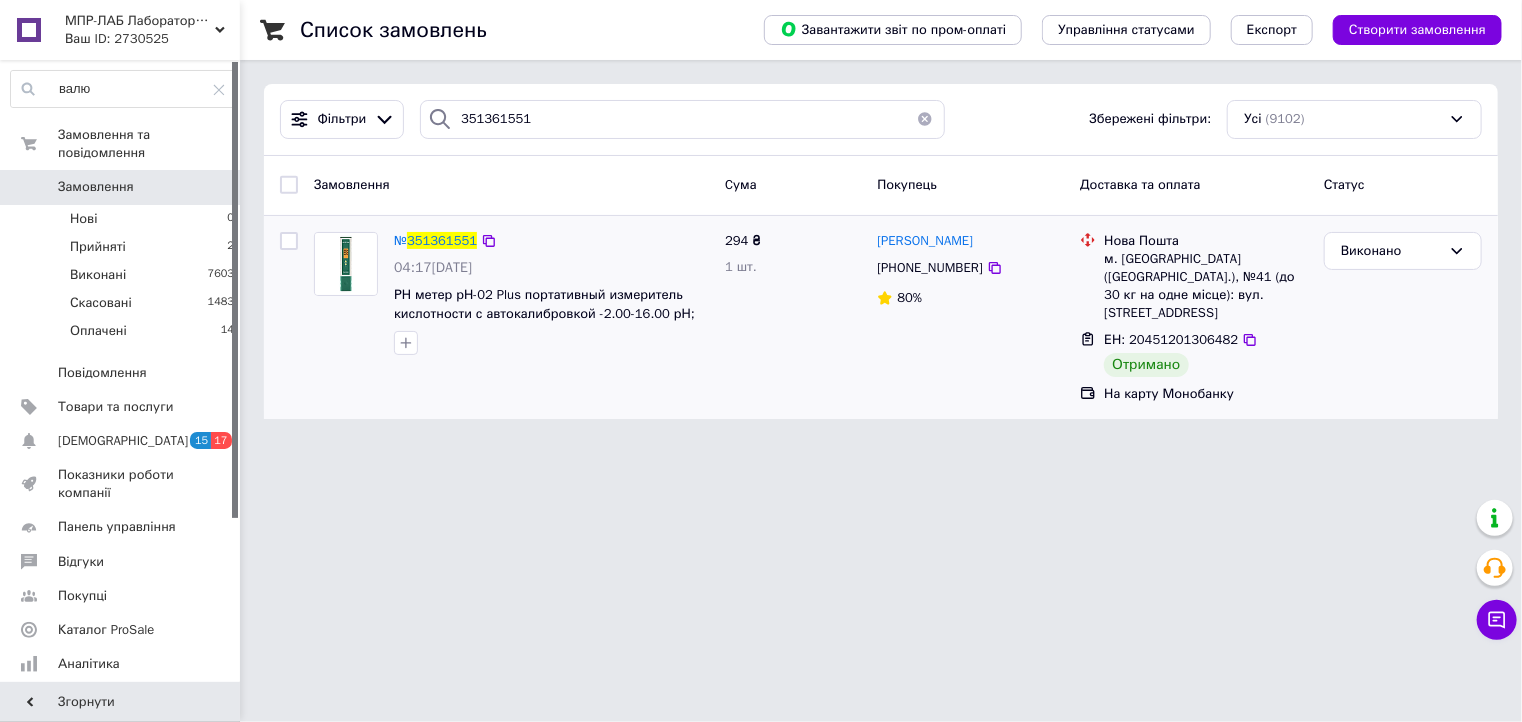 click on "№  351361551 04:17[DATE] РН метер рН-02 Plus портативный измеритель кислотности с автокалибровкой -2.00-16.00 рН; 0.01рН; +-0.01рН" at bounding box center (511, 318) 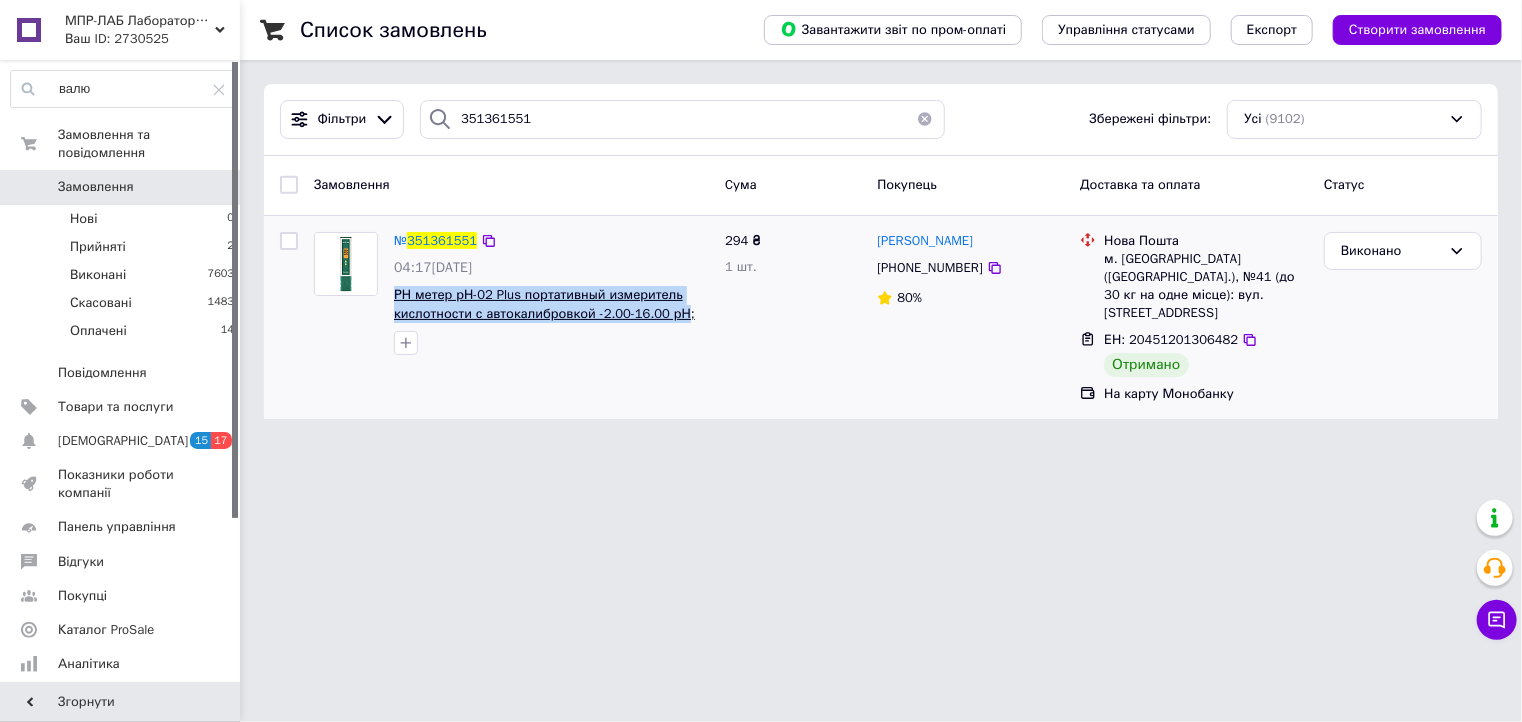drag, startPoint x: 392, startPoint y: 293, endPoint x: 672, endPoint y: 316, distance: 280.94305 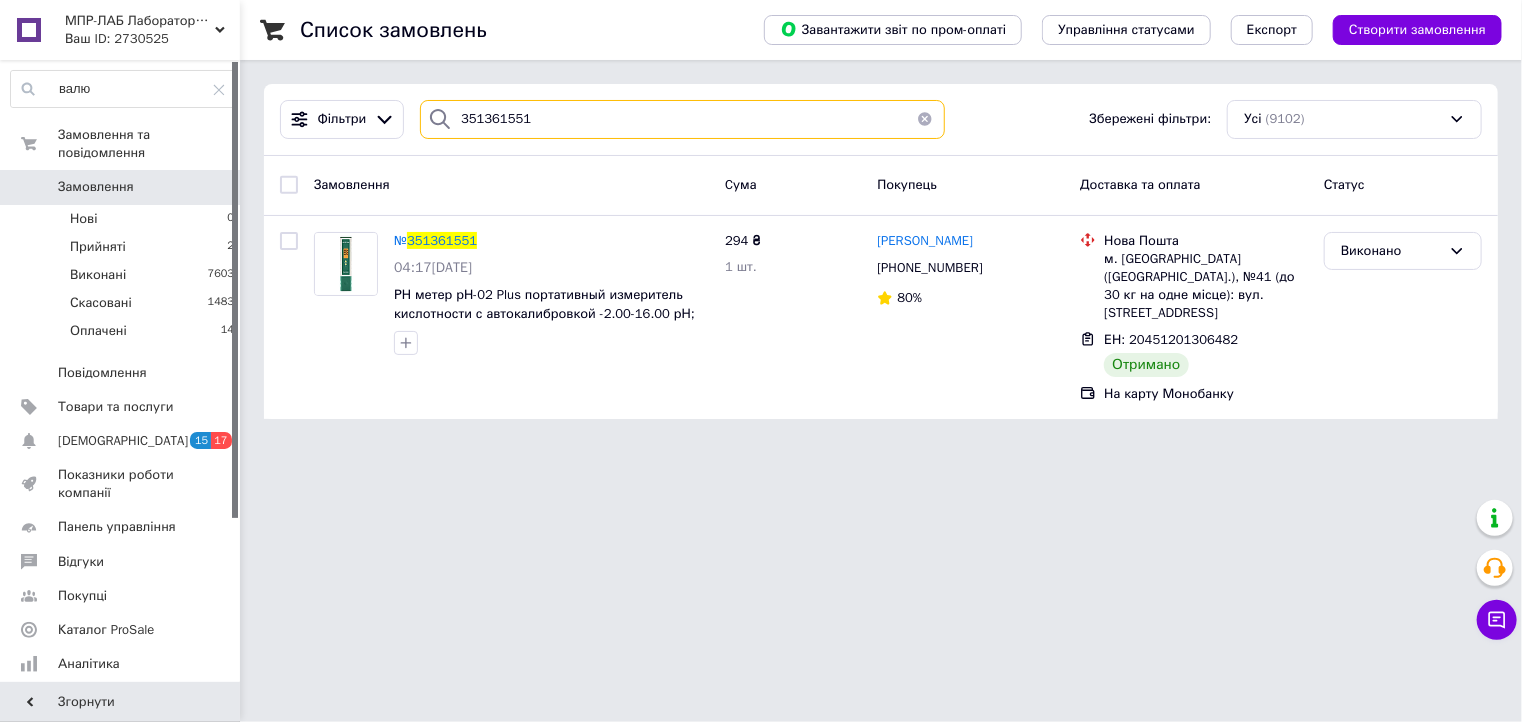 click on "351361551" at bounding box center [682, 119] 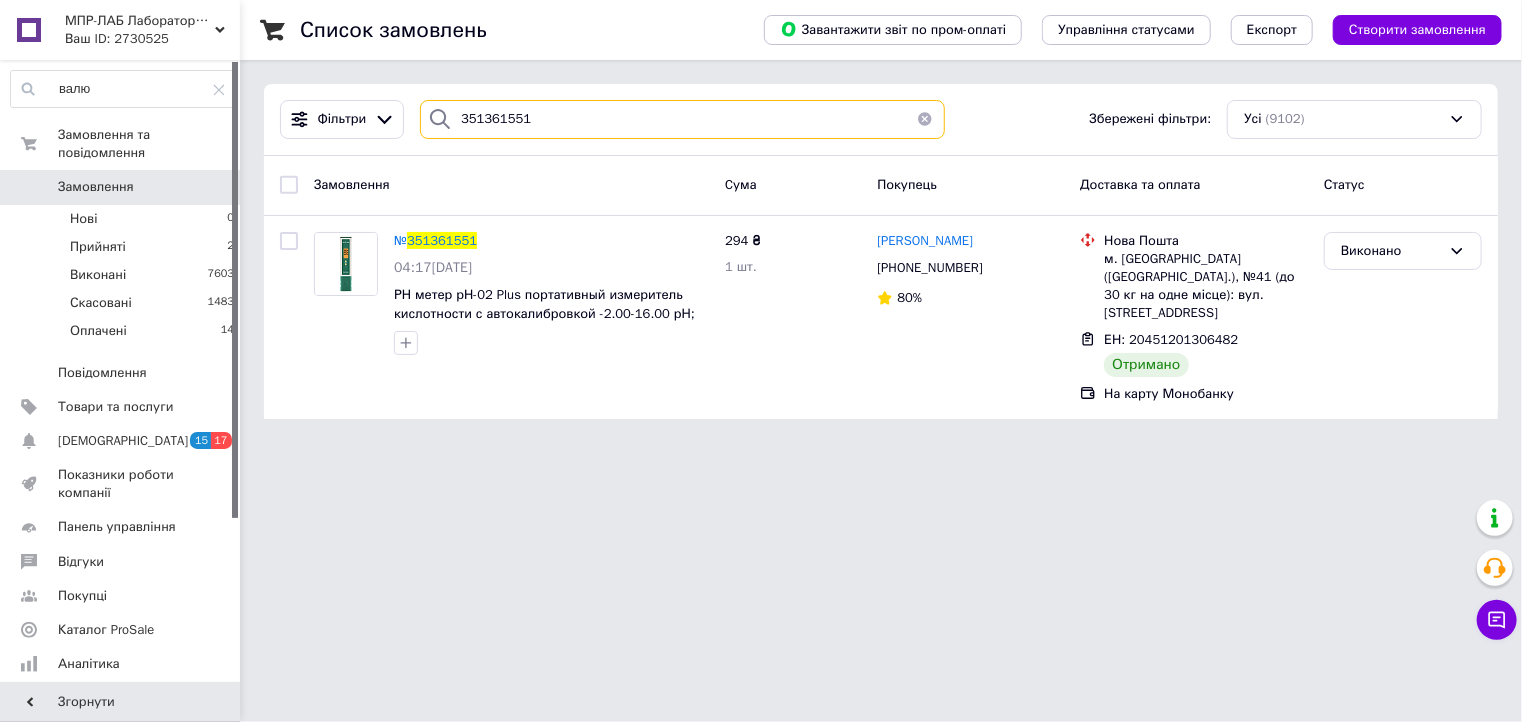 paste on "66149" 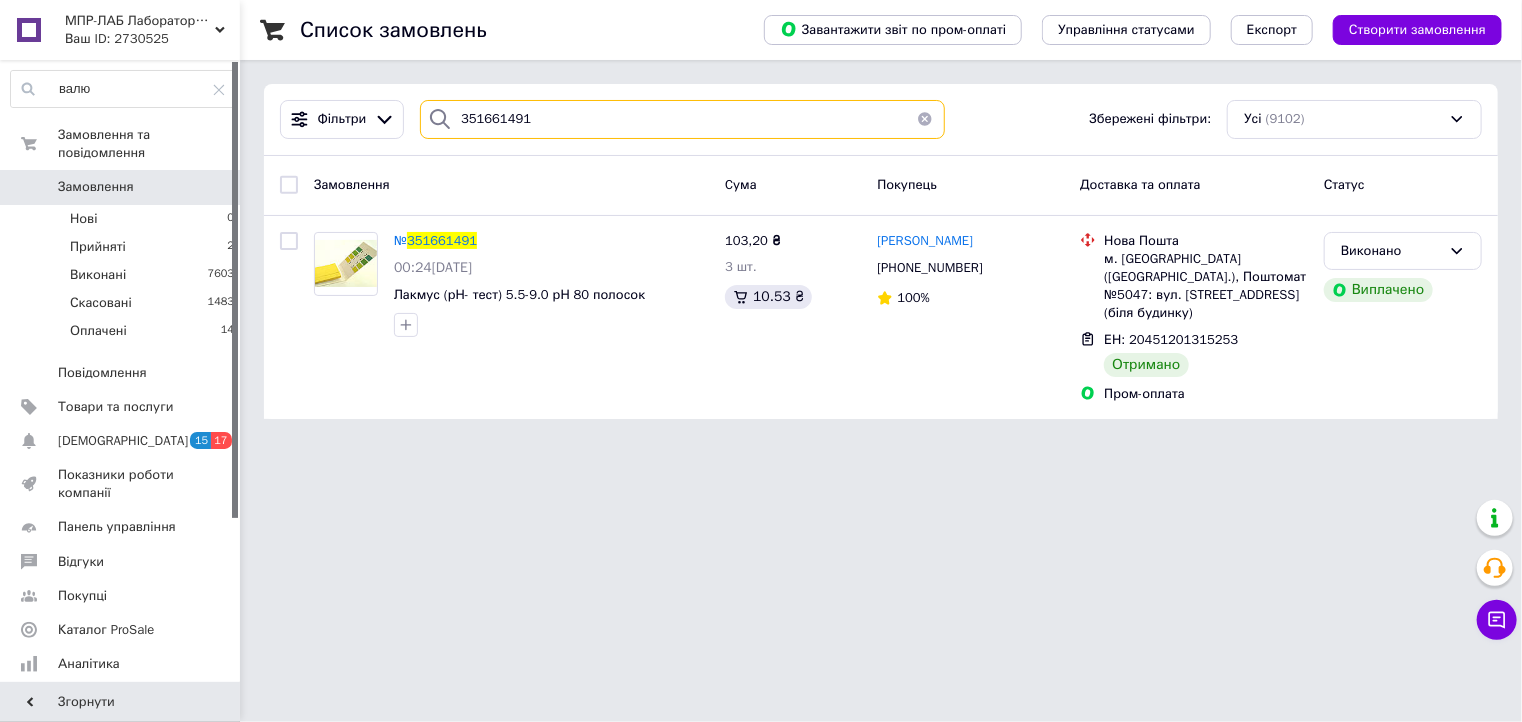 type on "351661491" 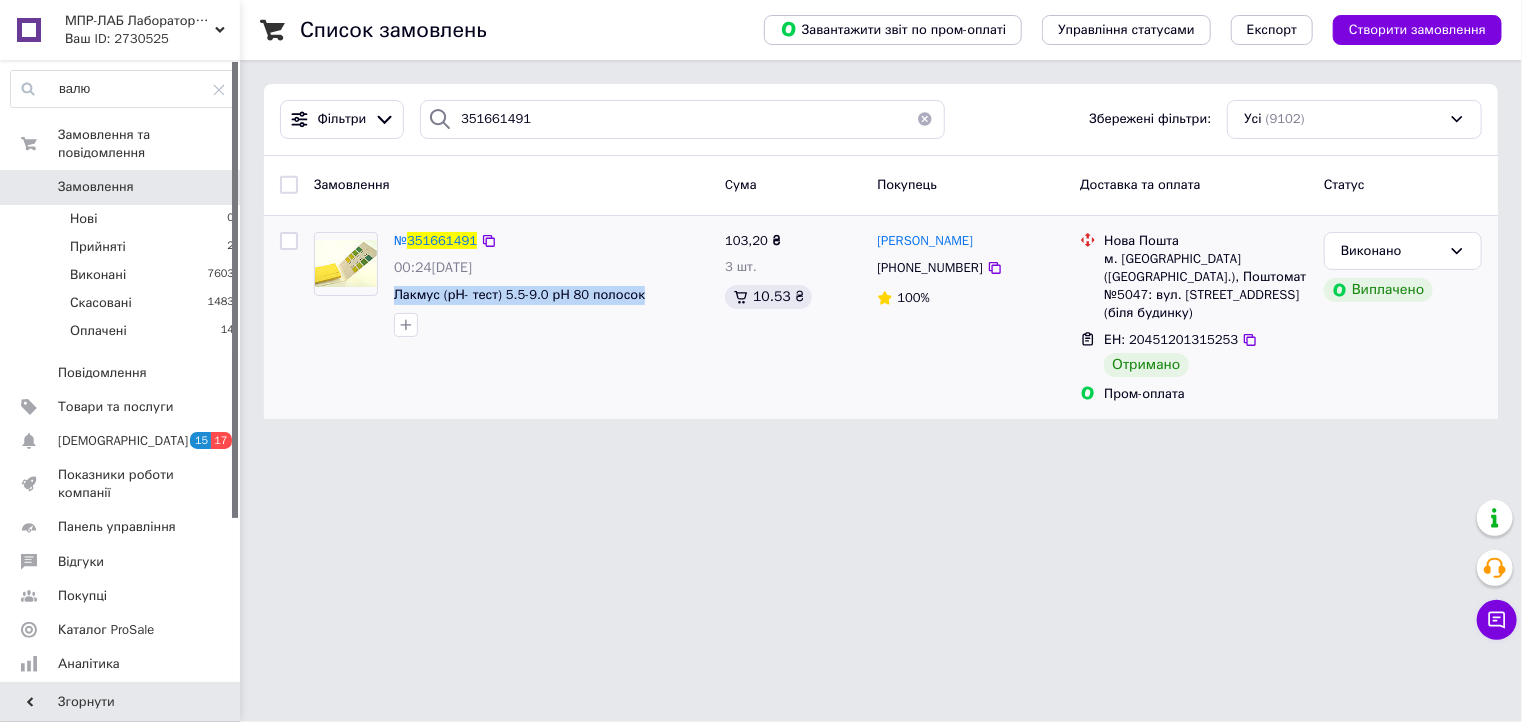 drag, startPoint x: 389, startPoint y: 300, endPoint x: 635, endPoint y: 300, distance: 246 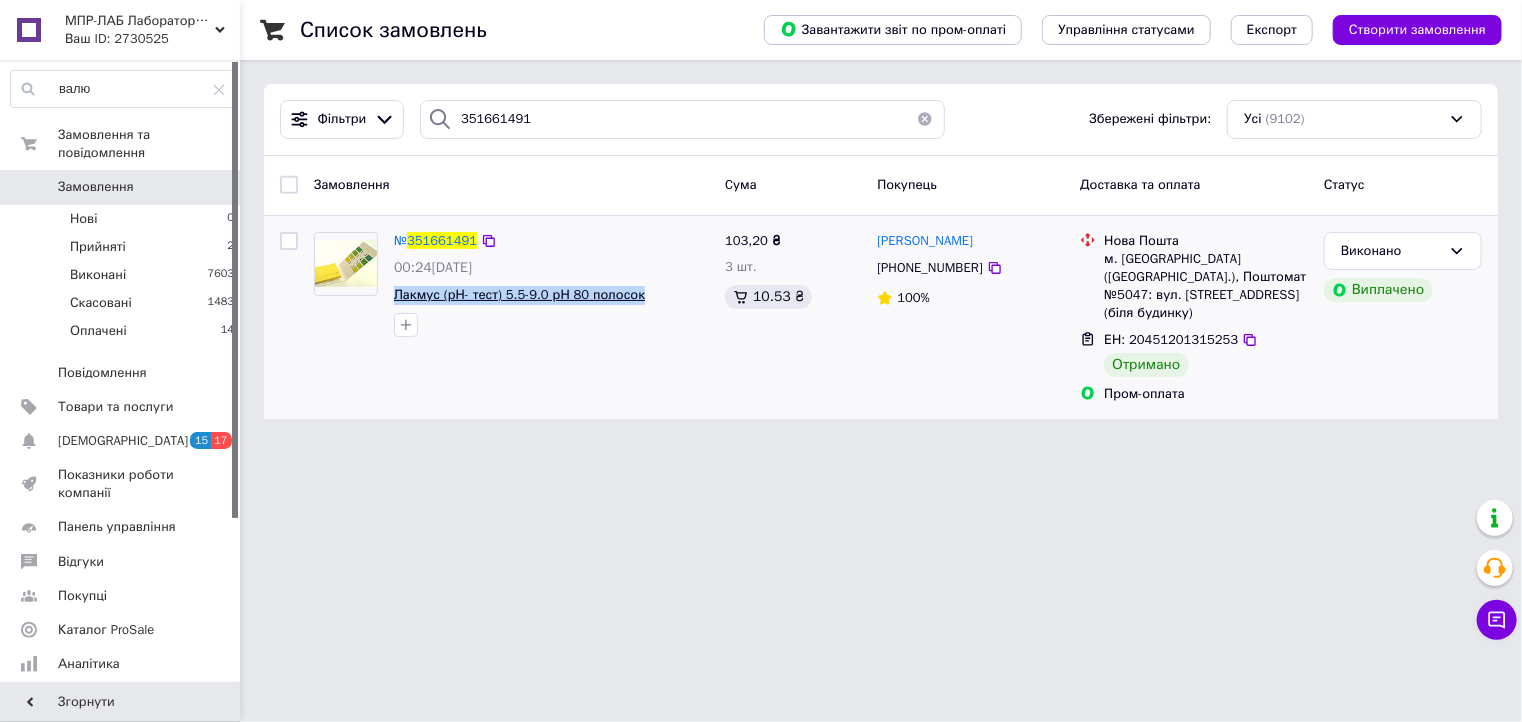 copy on "Лакмус (рН- тест) 5.5-9.0 рН 80 полосок" 